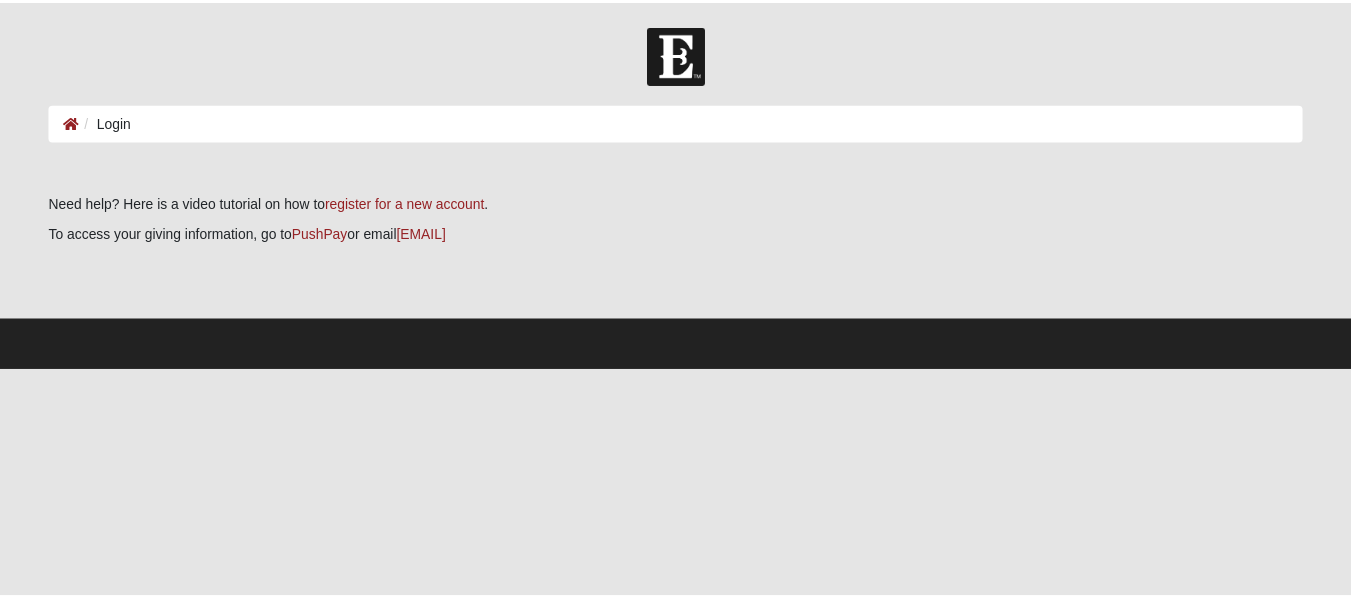 scroll, scrollTop: 0, scrollLeft: 0, axis: both 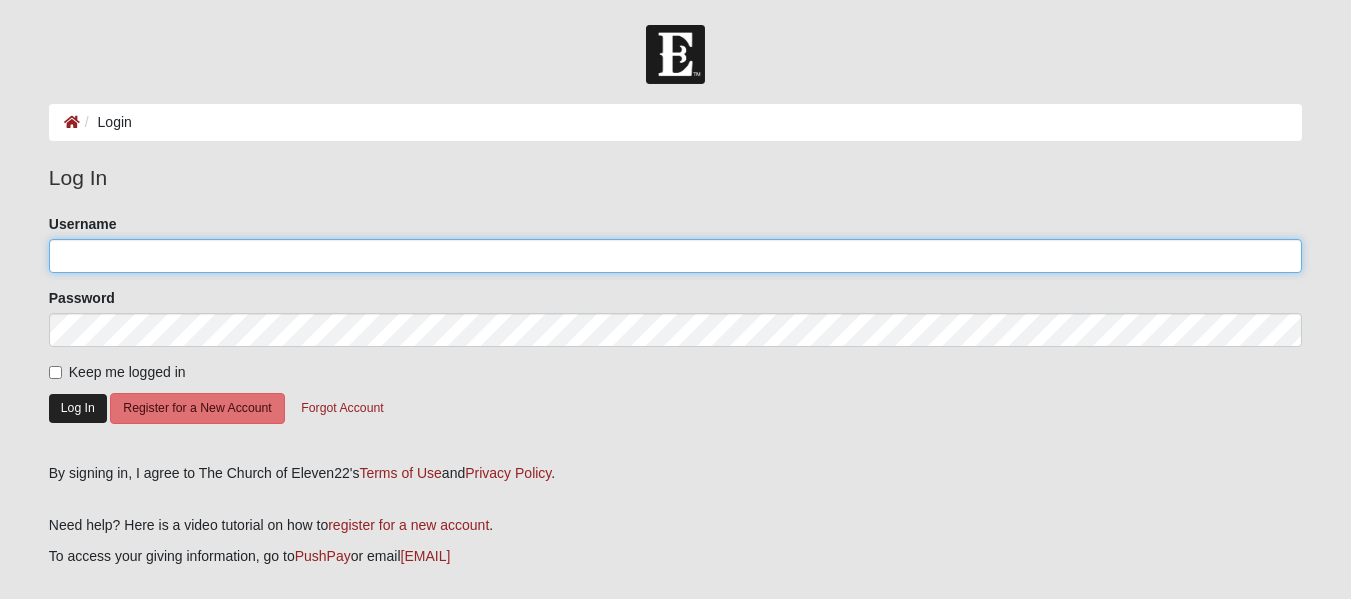 type on "[LAST]" 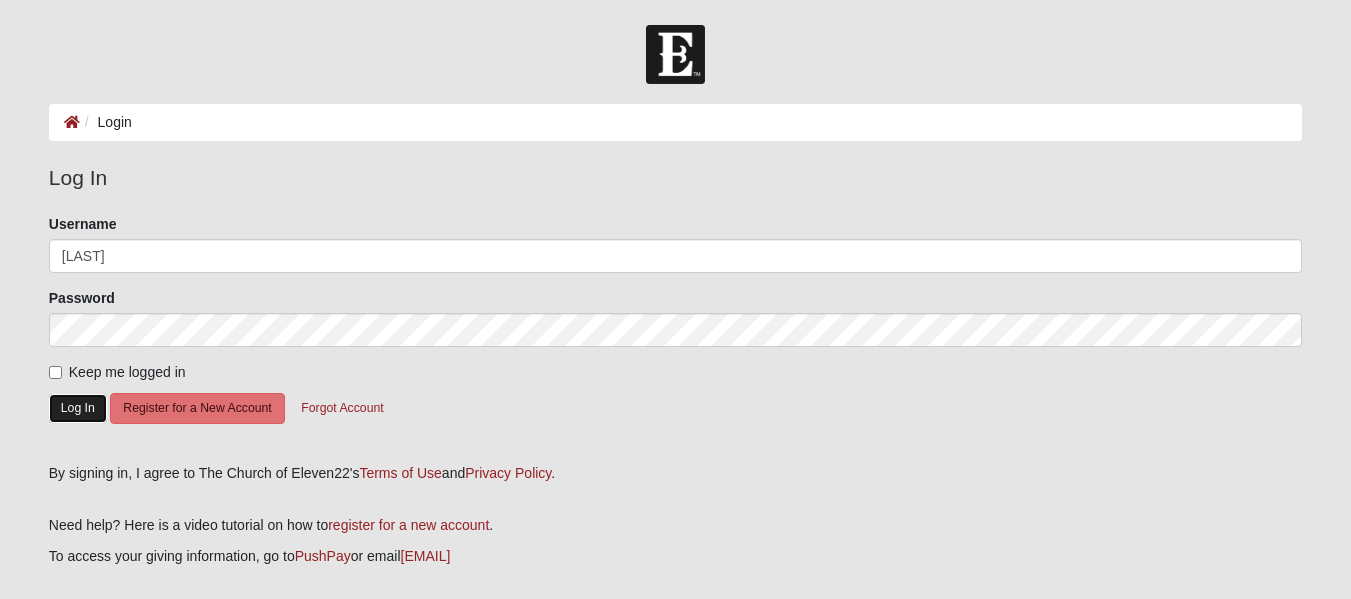 click on "Log In" 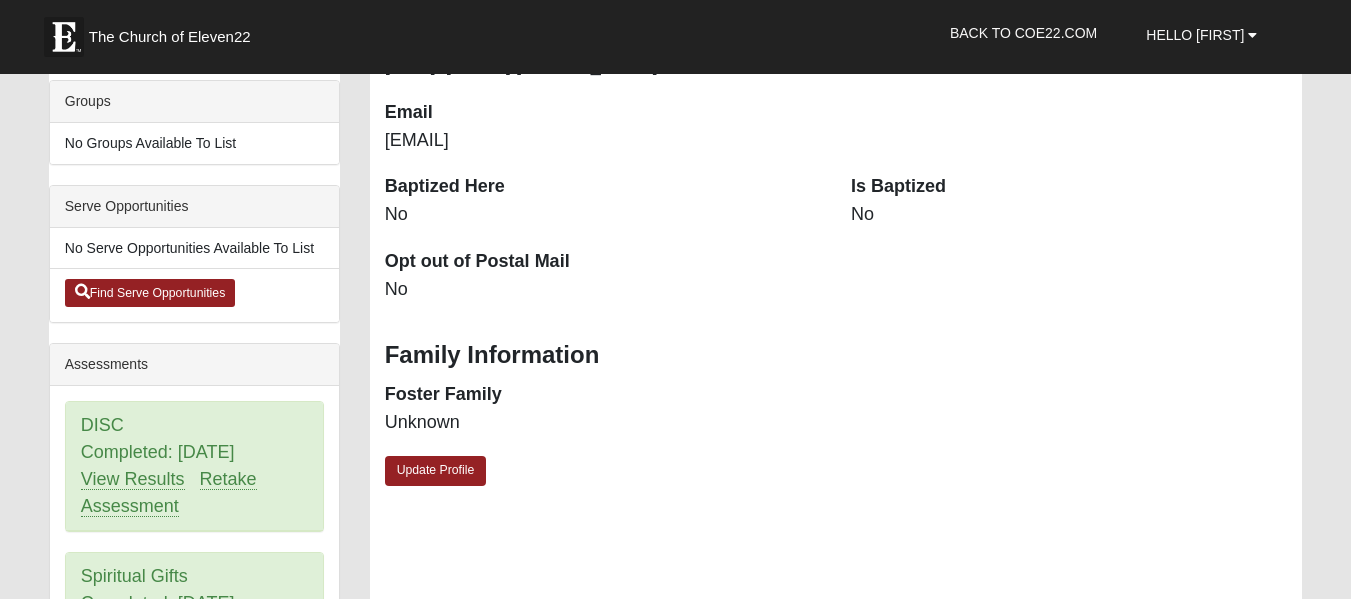 scroll, scrollTop: 800, scrollLeft: 0, axis: vertical 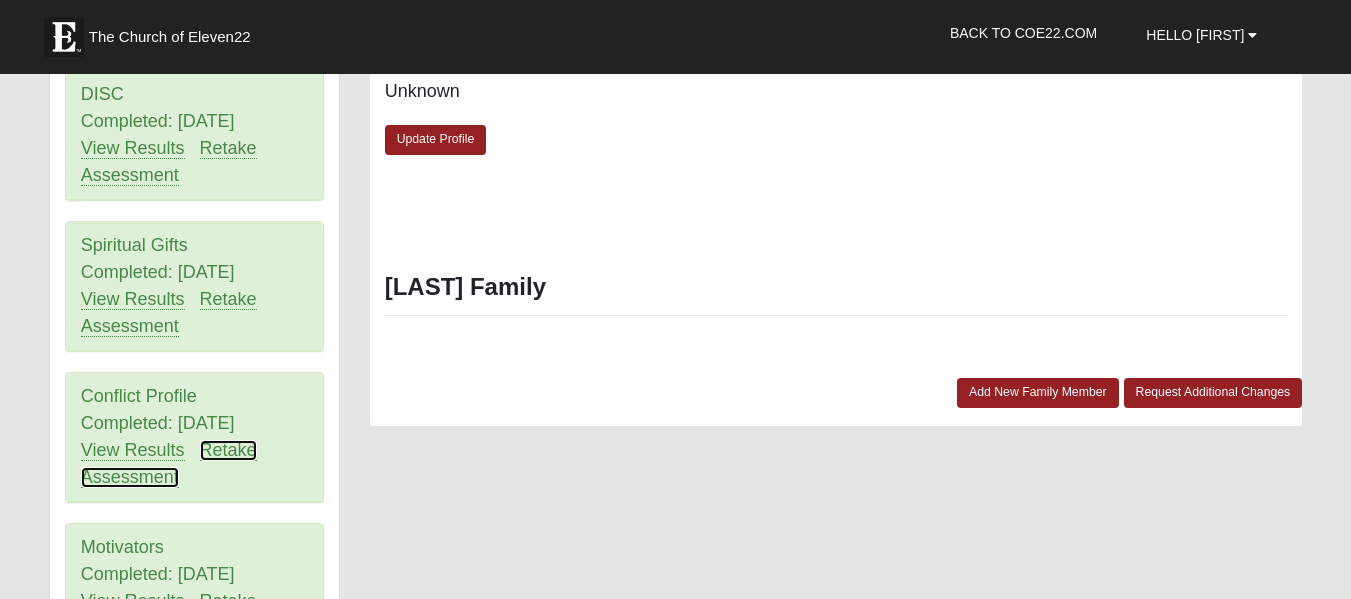 click on "Retake Assessment" at bounding box center (169, 464) 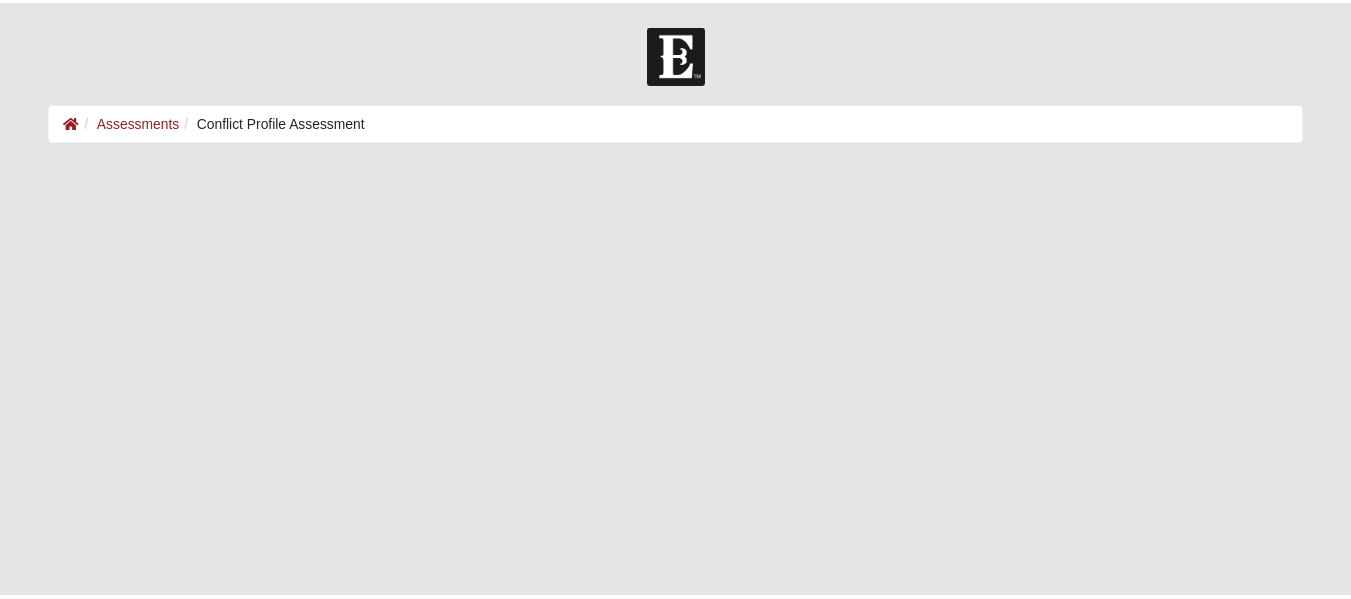 scroll, scrollTop: 0, scrollLeft: 0, axis: both 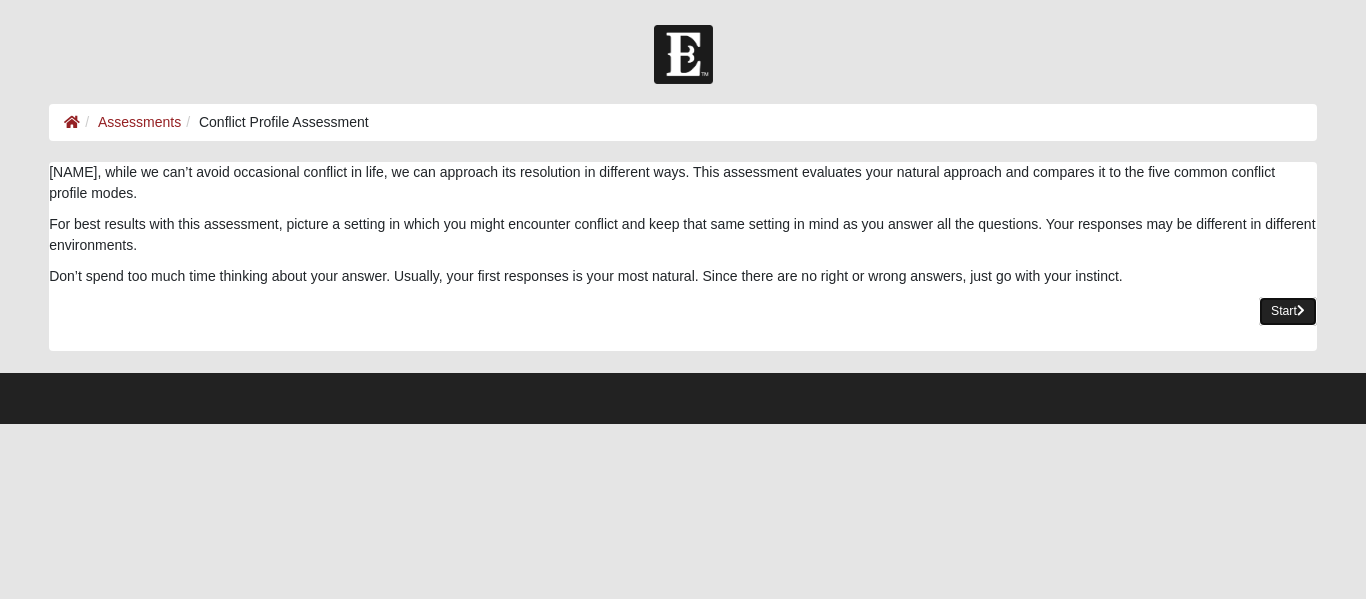 click at bounding box center [1301, 311] 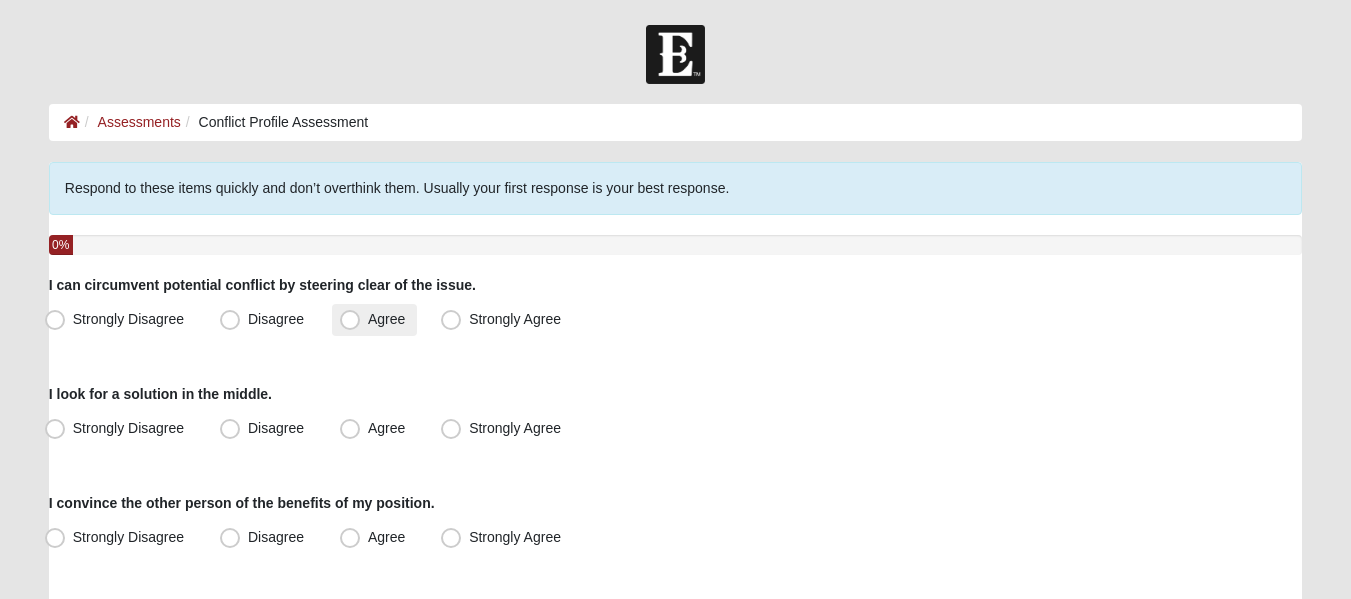 click on "Agree" at bounding box center [374, 320] 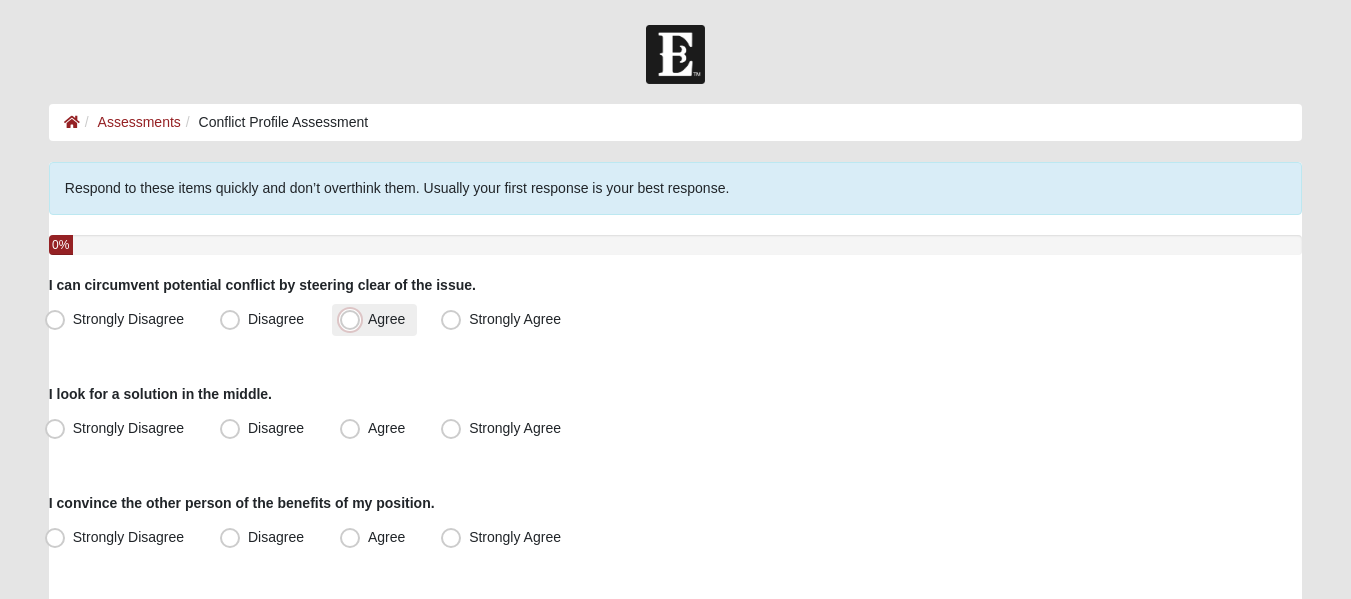 click on "Agree" at bounding box center [354, 319] 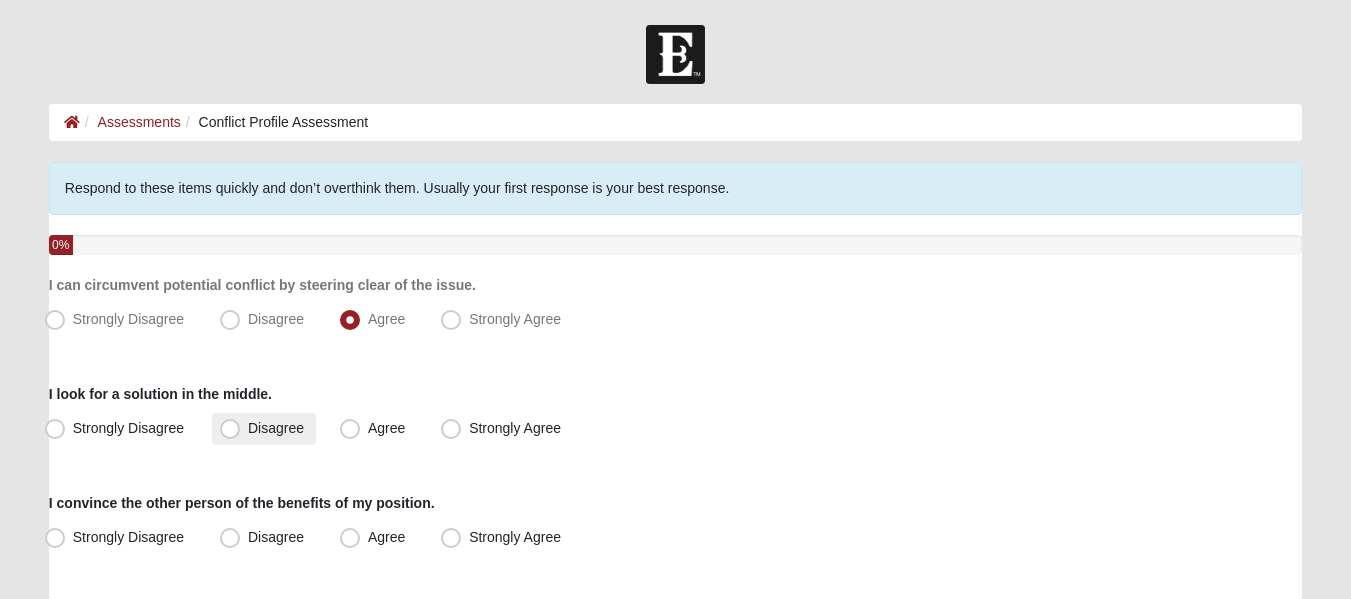 click on "Disagree" at bounding box center [276, 428] 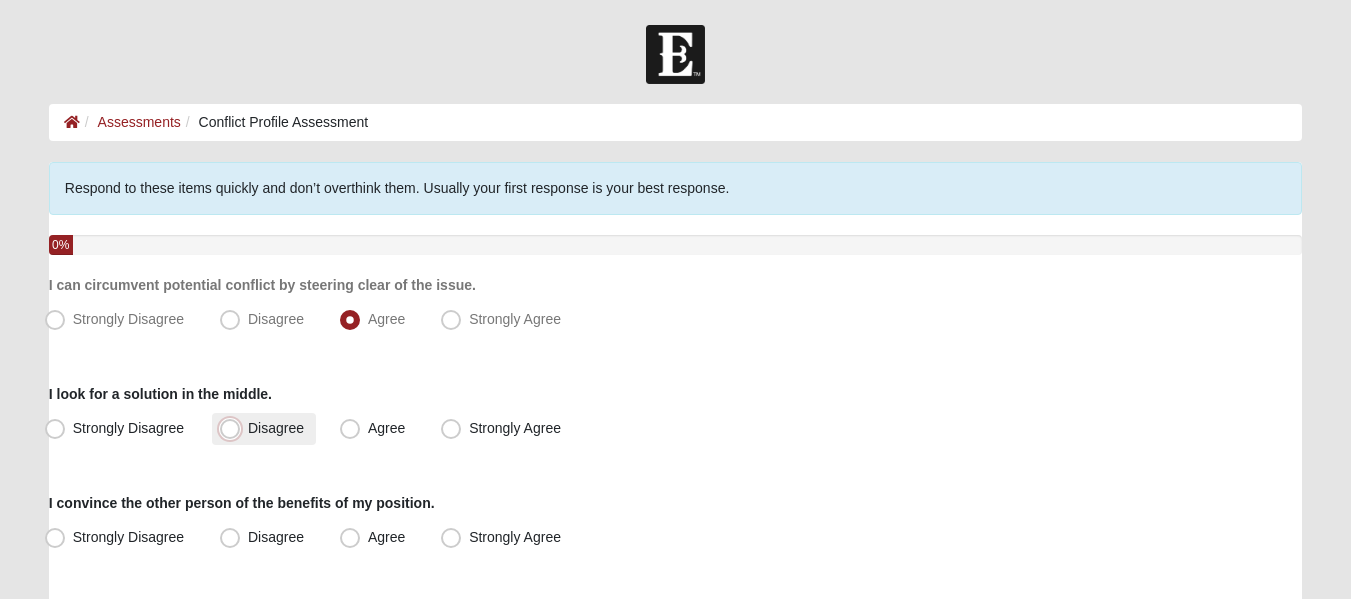 click on "Disagree" at bounding box center [234, 428] 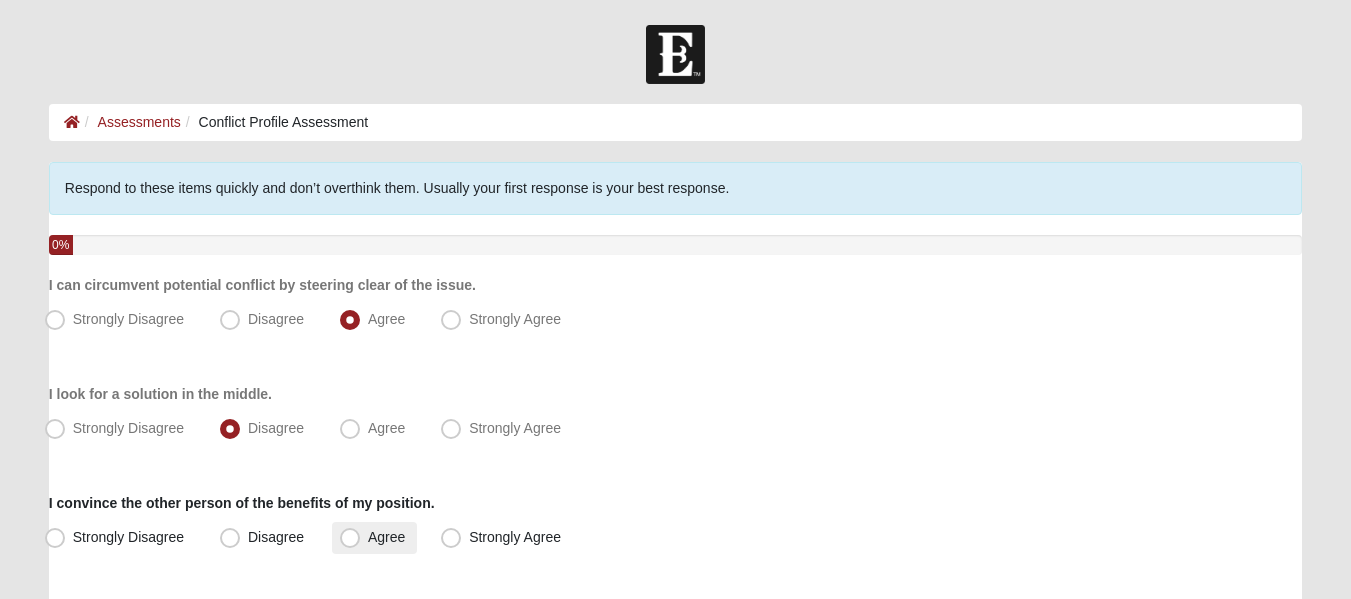 click on "Agree" at bounding box center (374, 538) 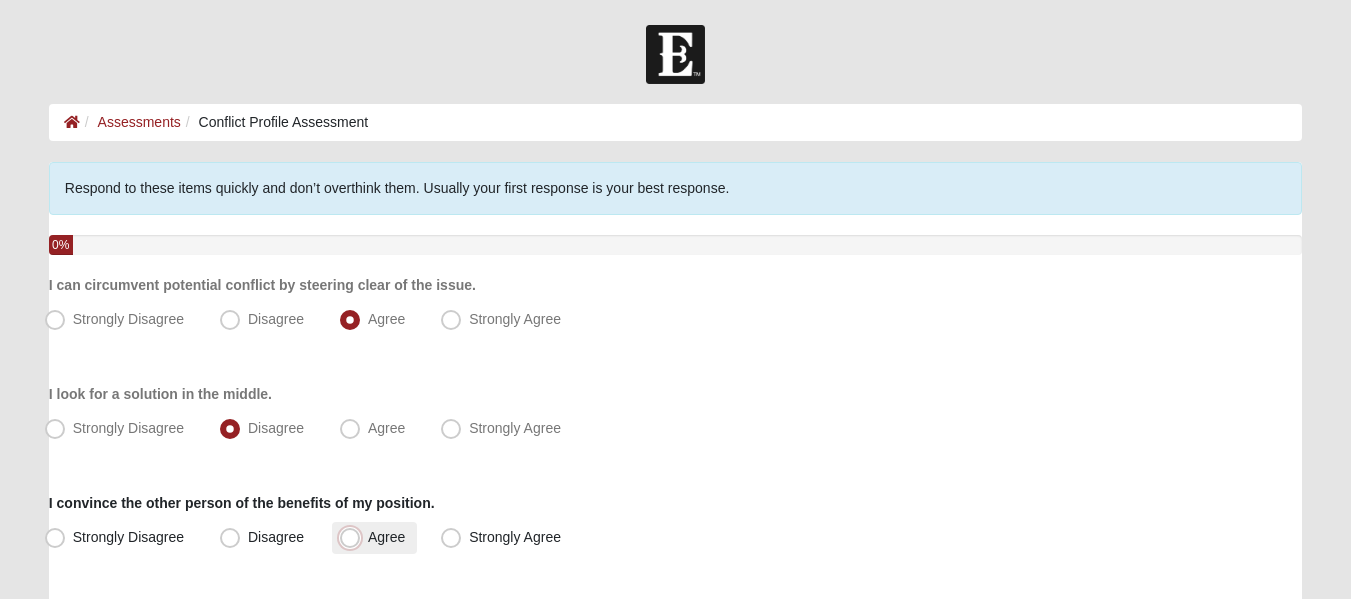 click on "Agree" at bounding box center [354, 537] 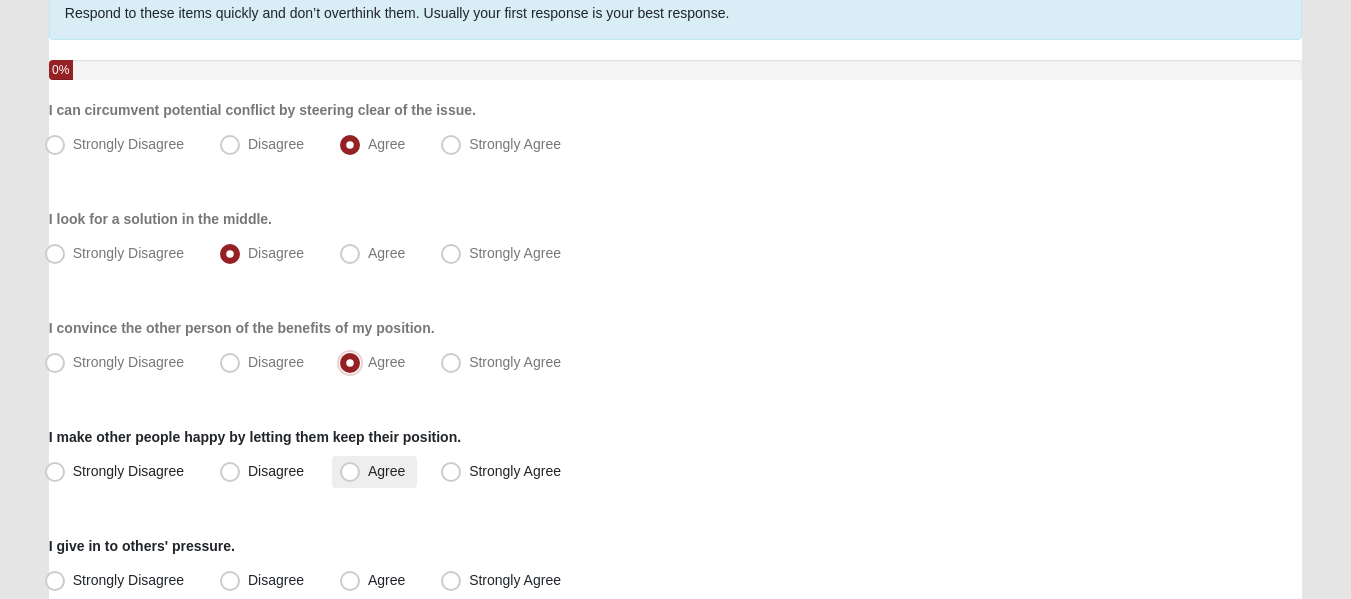 scroll, scrollTop: 200, scrollLeft: 0, axis: vertical 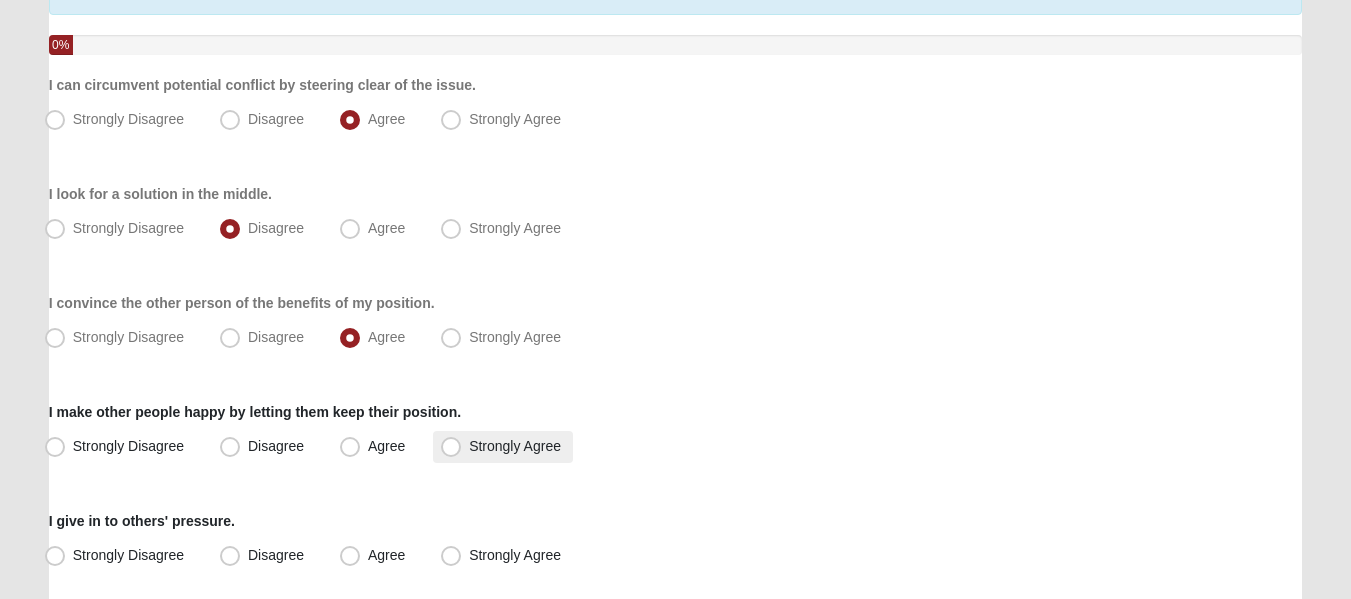 click on "Strongly Agree" at bounding box center (503, 447) 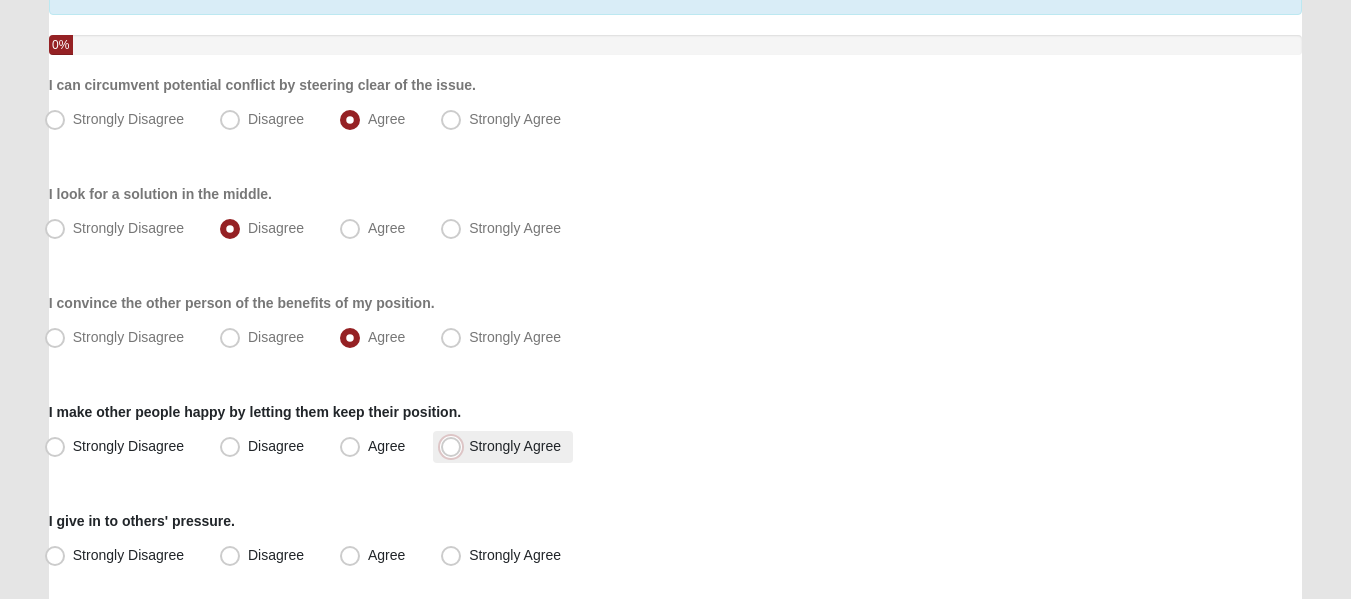 click on "Strongly Agree" at bounding box center (455, 446) 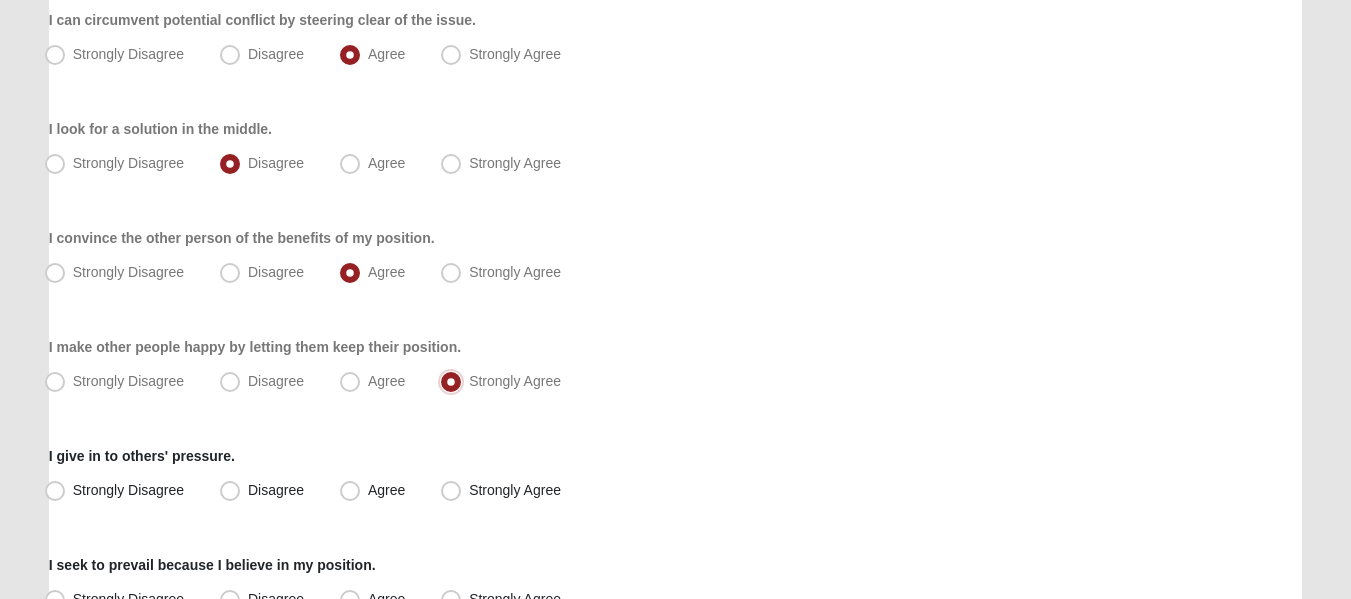 scroll, scrollTop: 300, scrollLeft: 0, axis: vertical 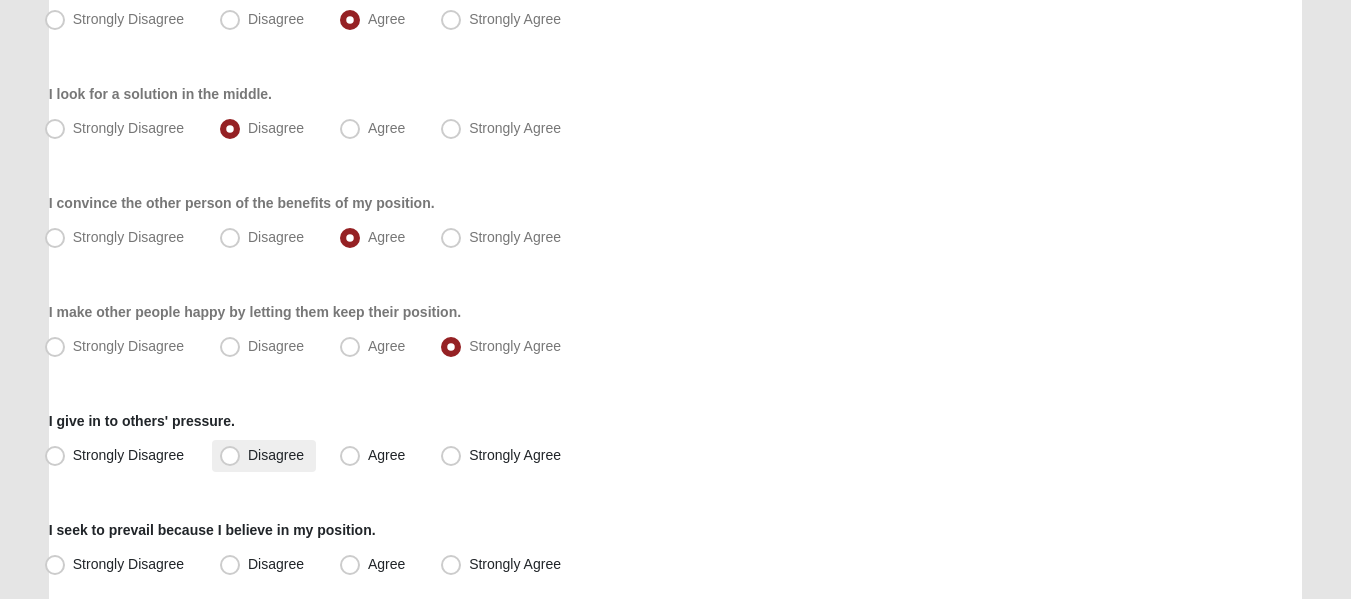 click on "Disagree" at bounding box center (276, 455) 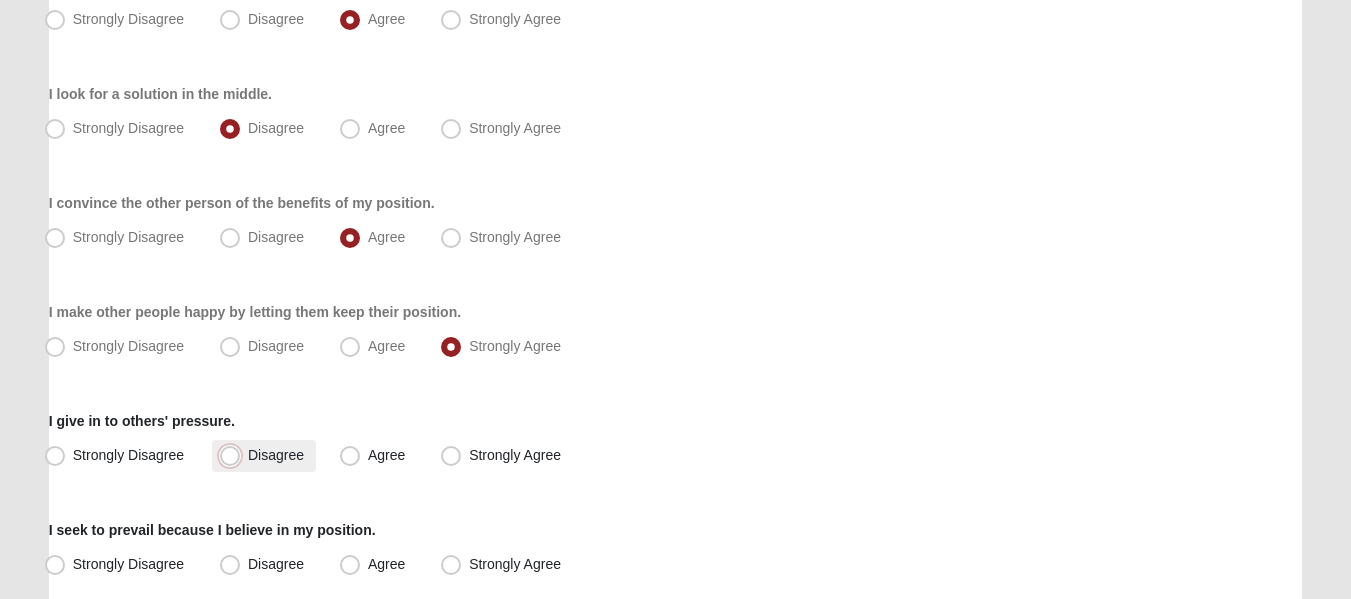 click on "Disagree" at bounding box center (234, 455) 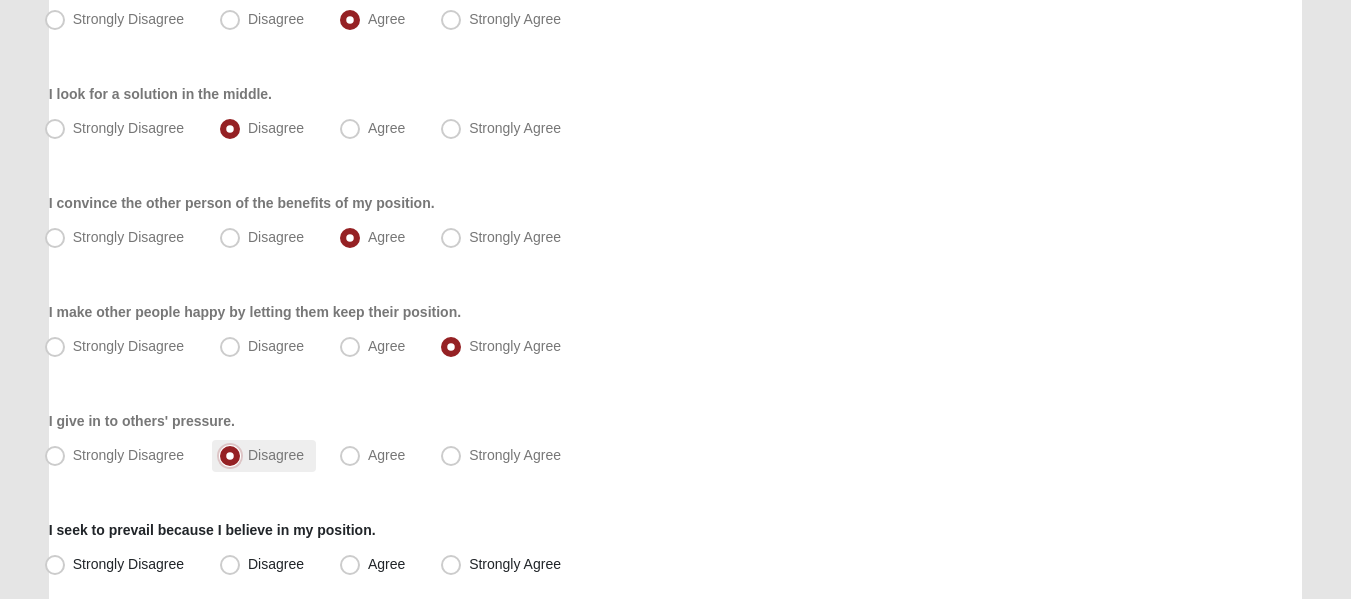scroll, scrollTop: 400, scrollLeft: 0, axis: vertical 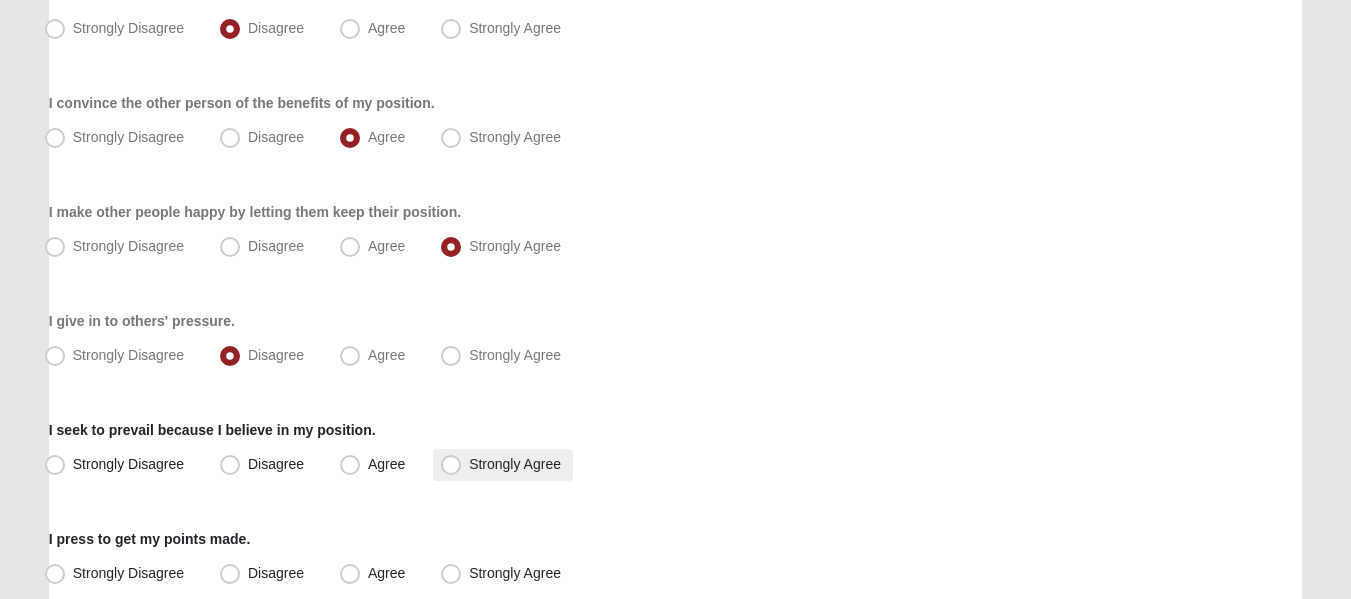 click on "Strongly Agree" at bounding box center [515, 464] 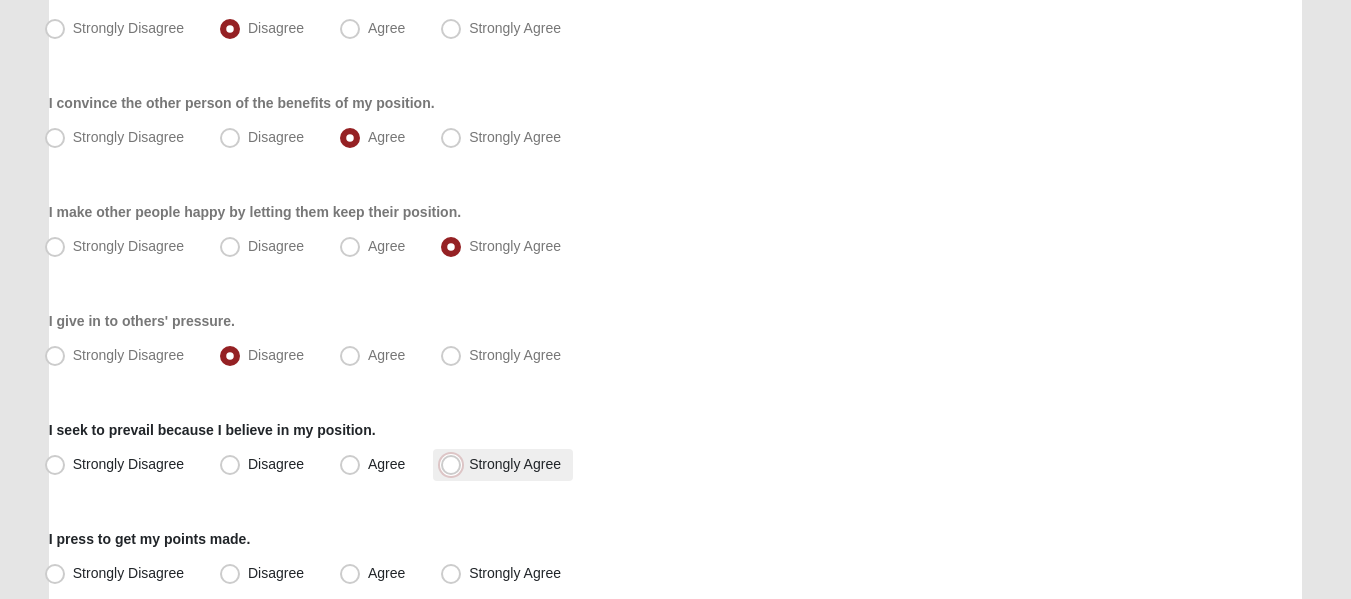 click on "Strongly Agree" at bounding box center (455, 464) 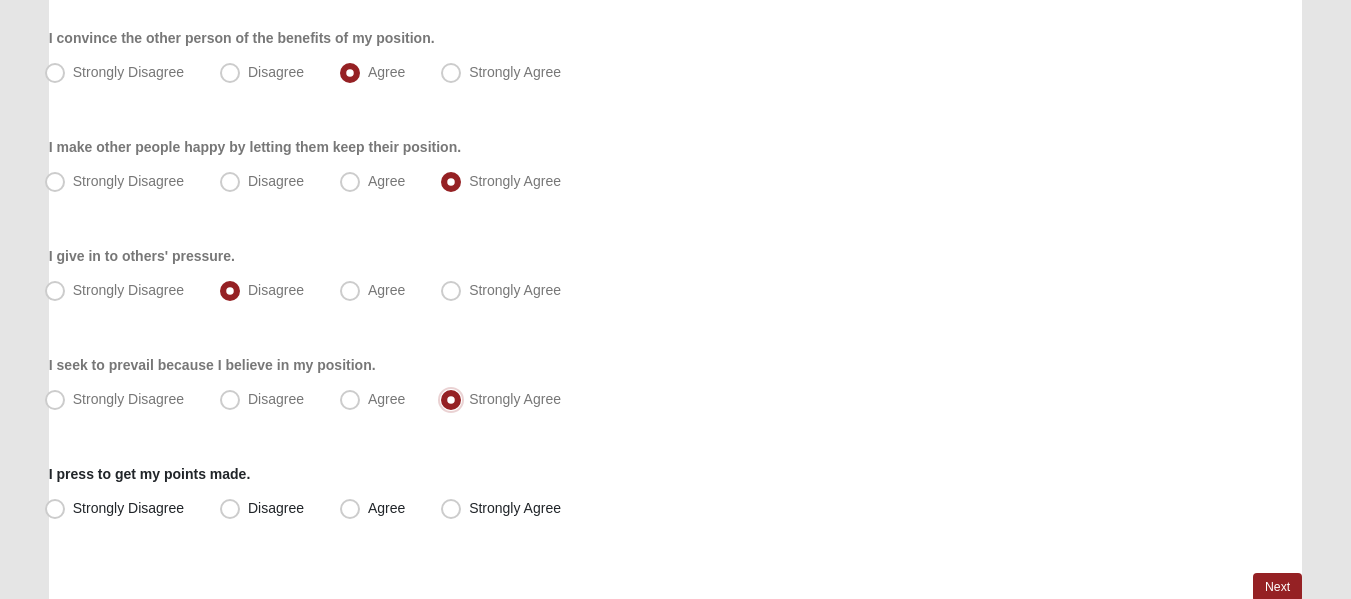scroll, scrollTop: 500, scrollLeft: 0, axis: vertical 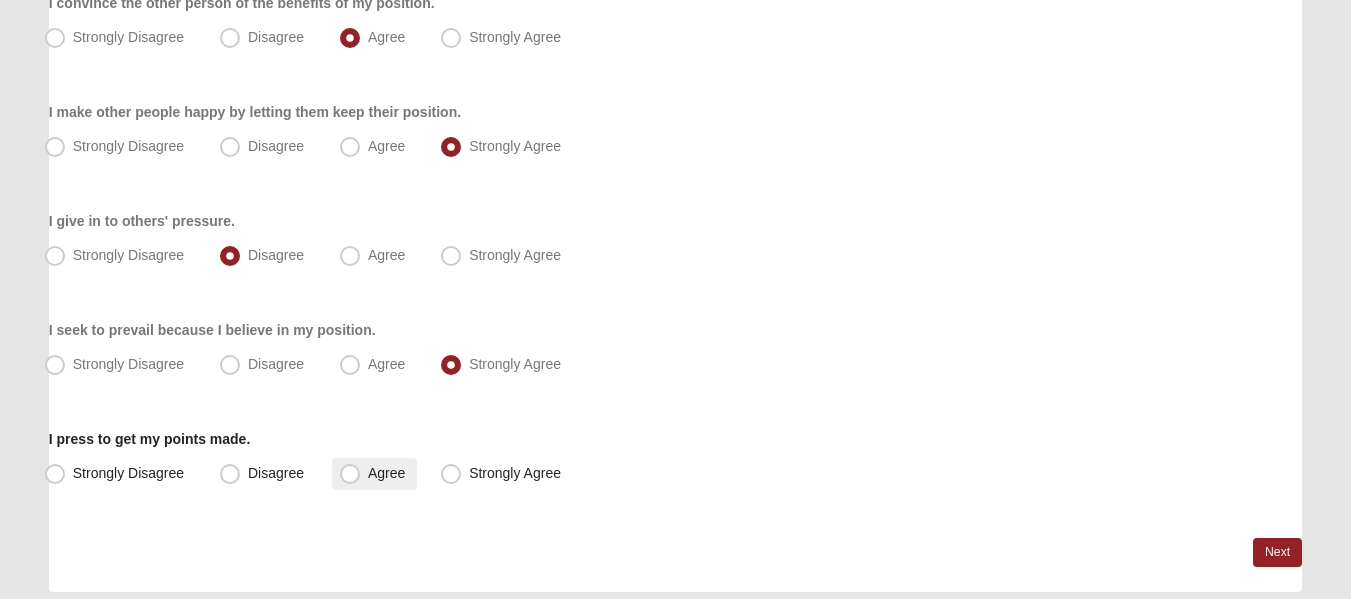 click on "Agree" at bounding box center [374, 474] 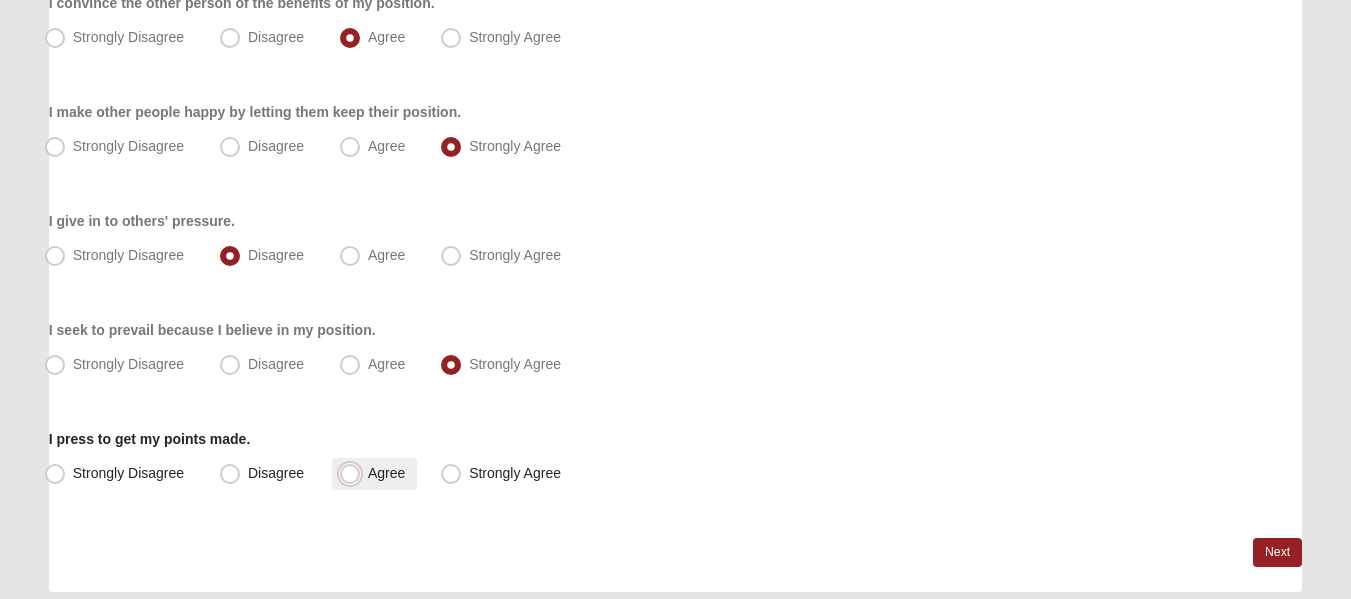 click on "Agree" at bounding box center (354, 473) 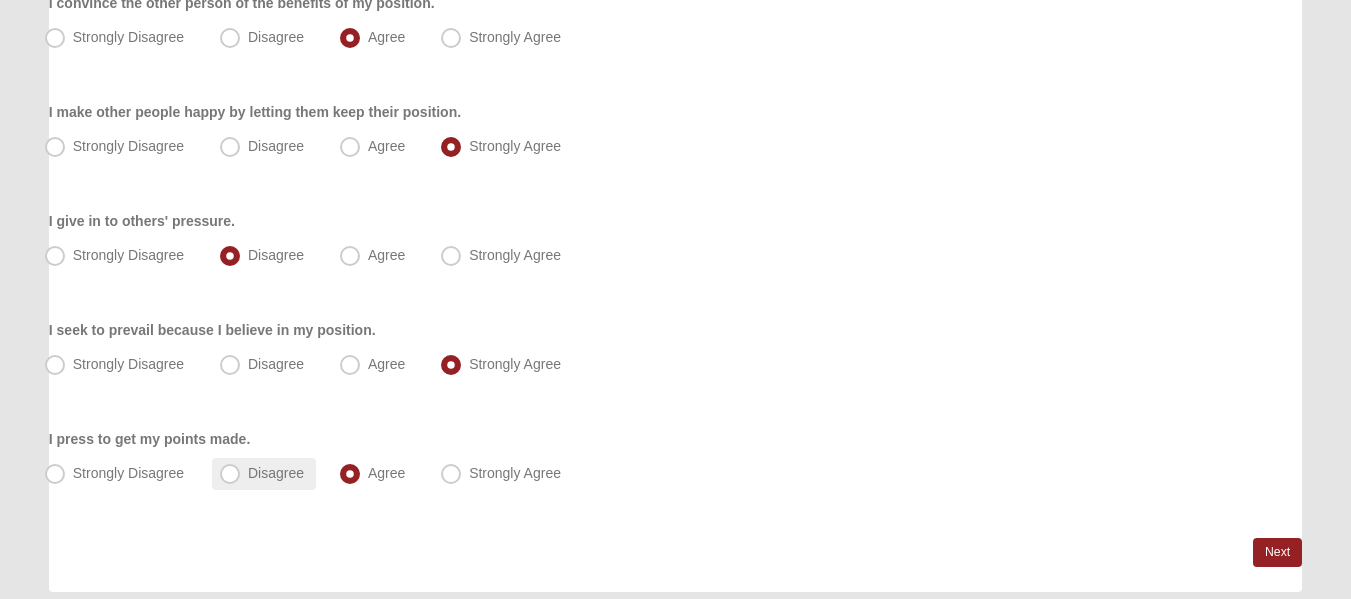 click on "Disagree" at bounding box center [276, 473] 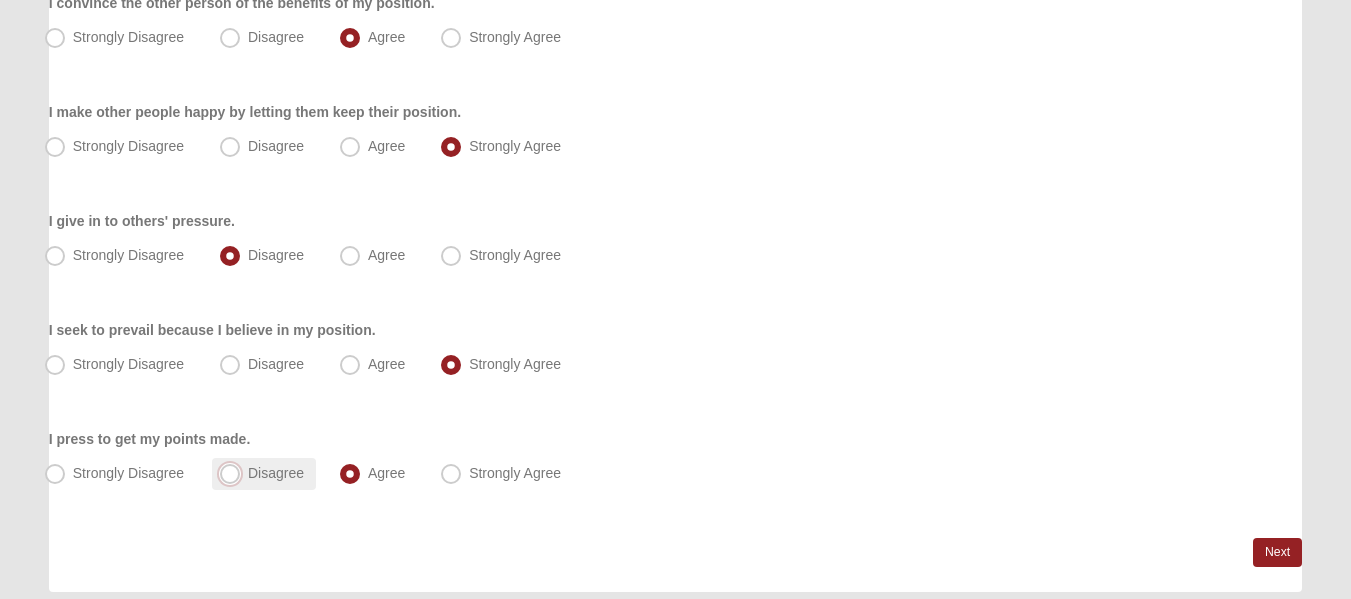 click on "Disagree" at bounding box center [234, 473] 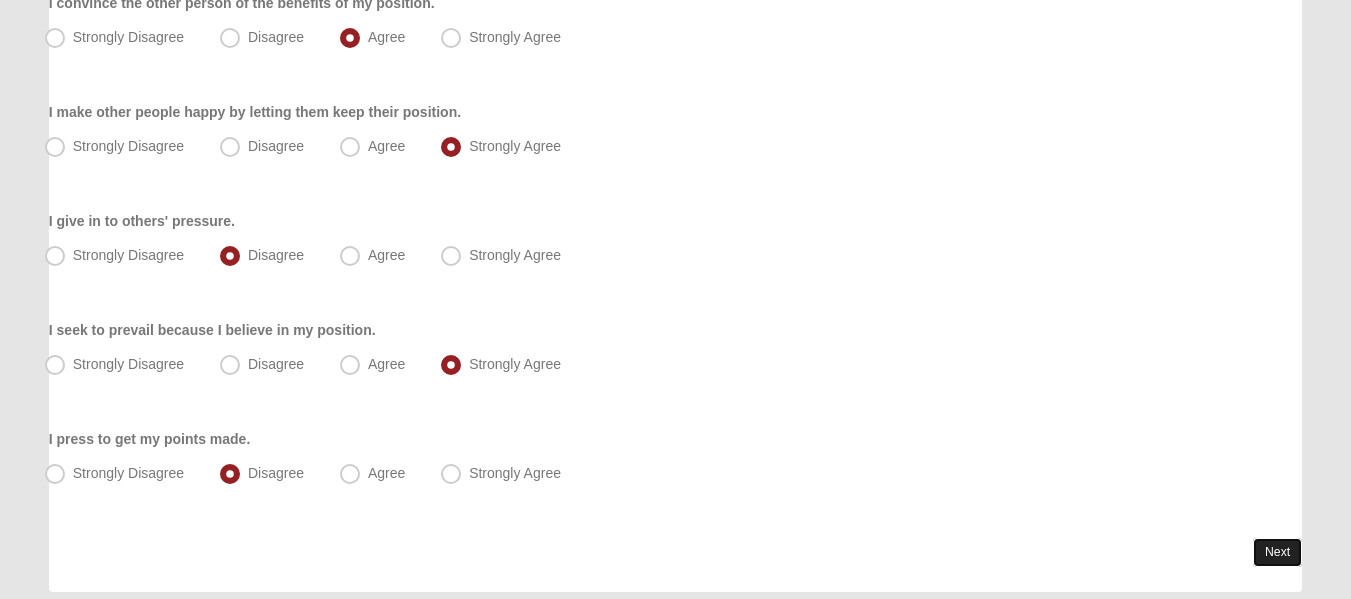click on "Next" at bounding box center (1277, 552) 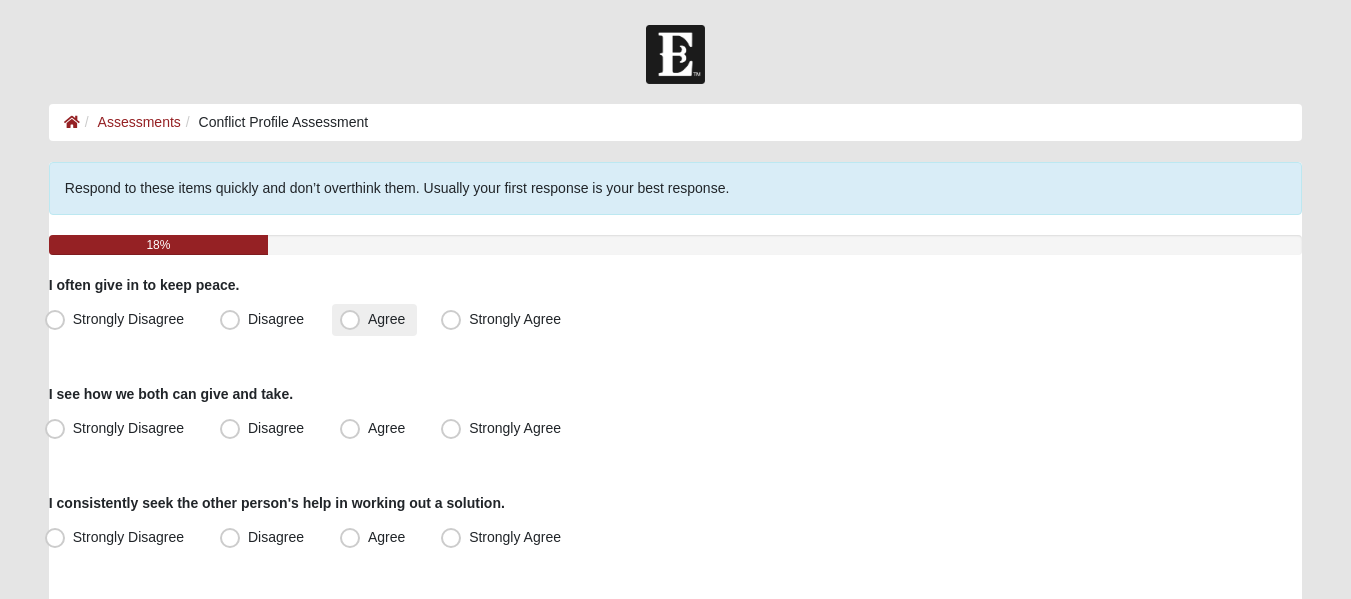 click on "Agree" at bounding box center [386, 319] 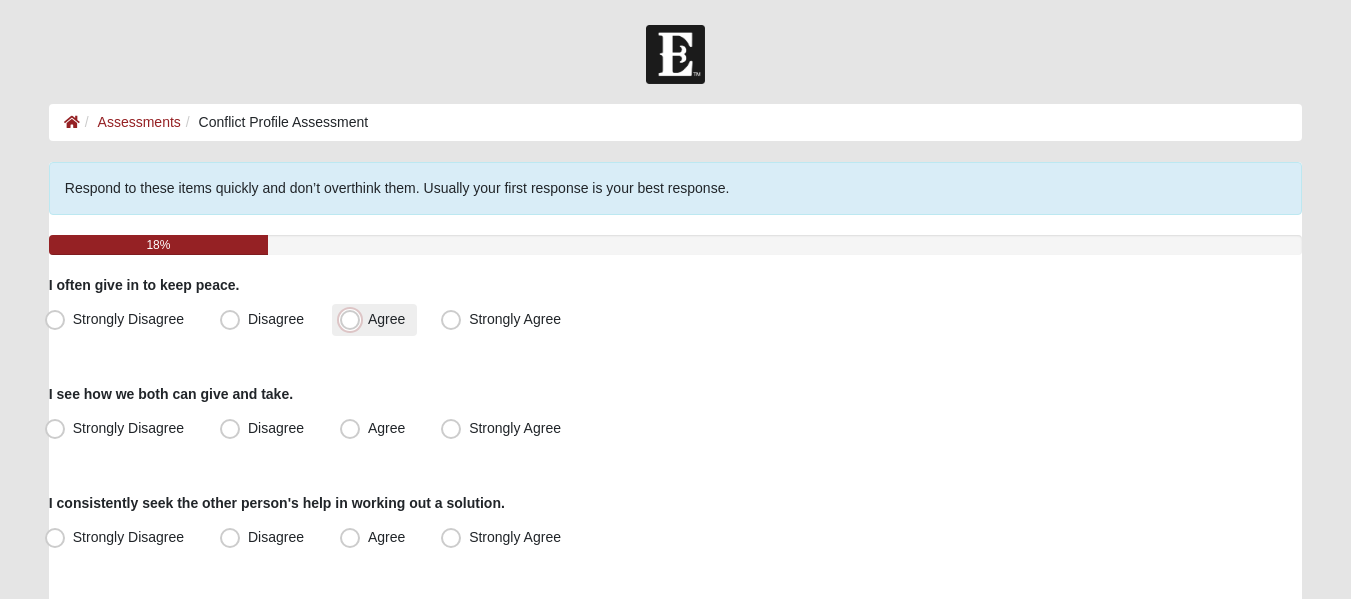 click on "Agree" at bounding box center (354, 319) 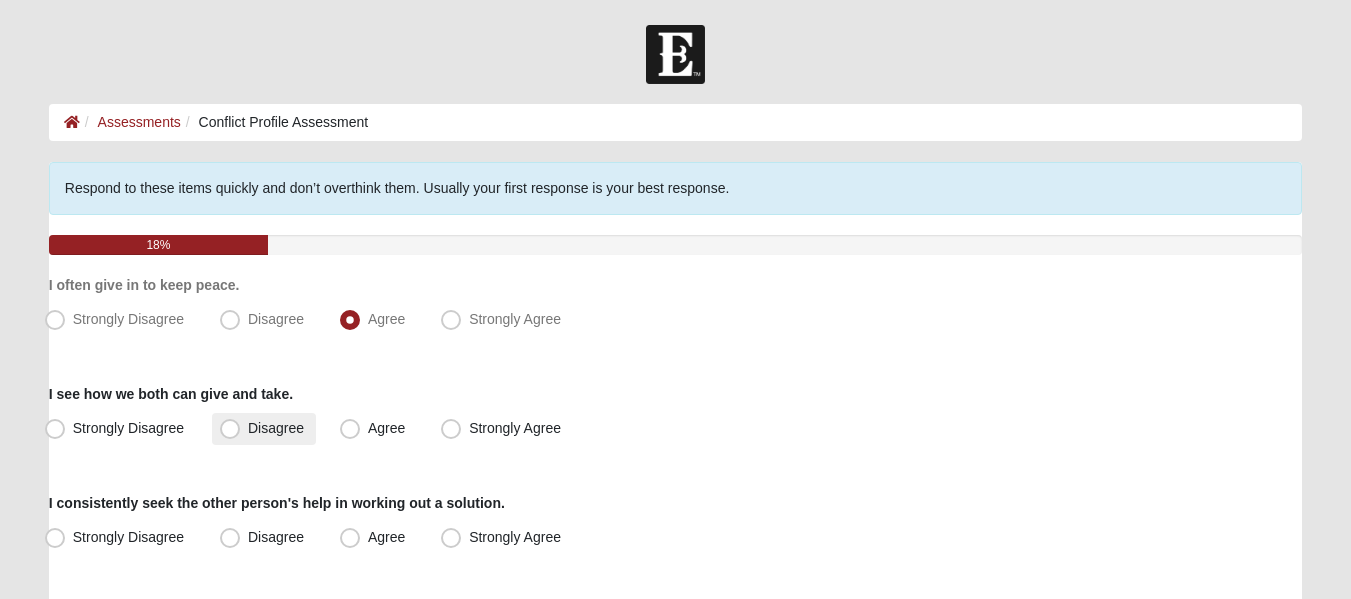 click on "Disagree" at bounding box center [276, 428] 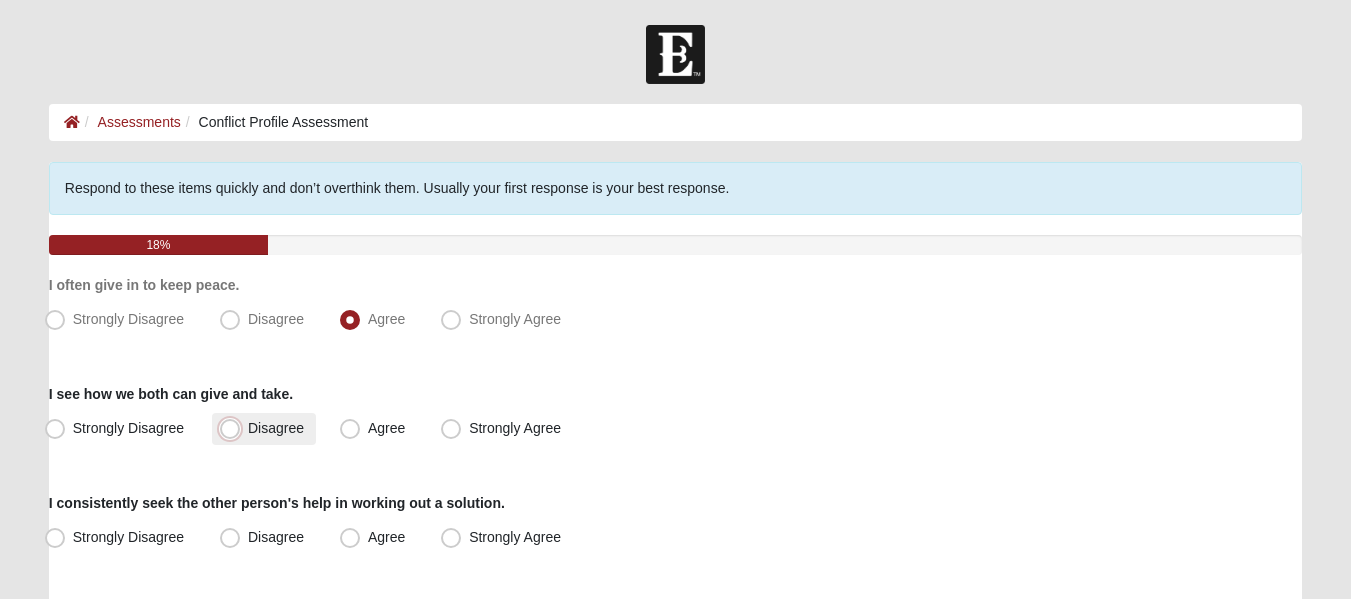 click on "Disagree" at bounding box center (234, 428) 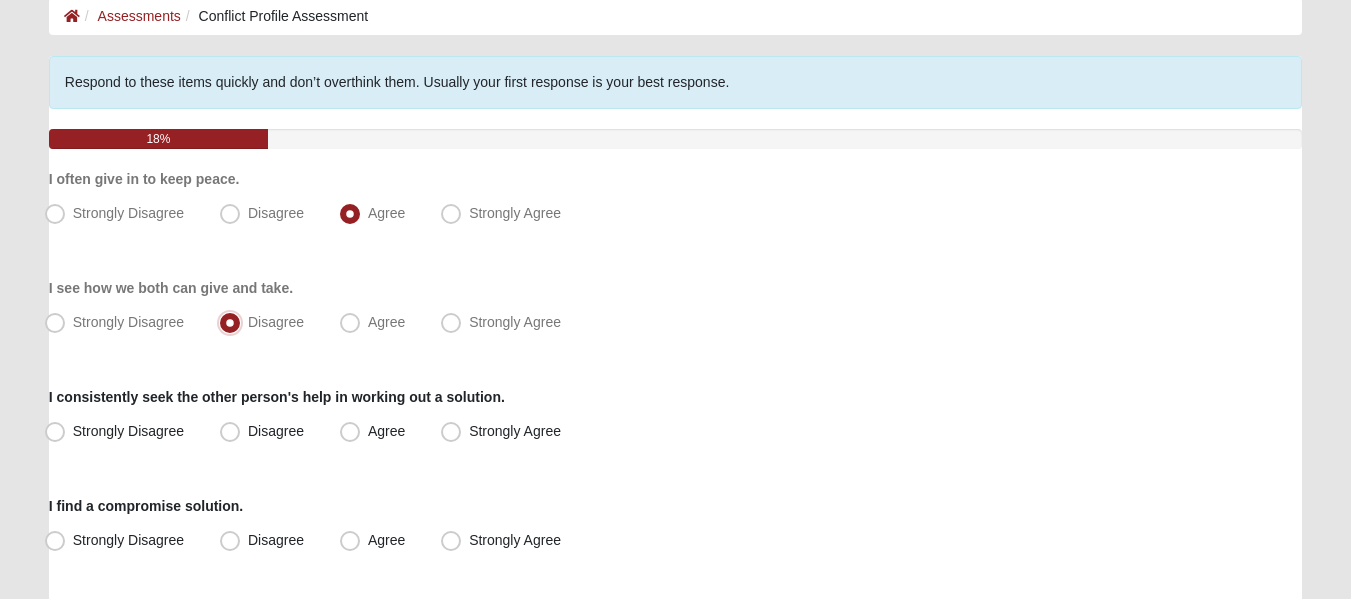 scroll, scrollTop: 200, scrollLeft: 0, axis: vertical 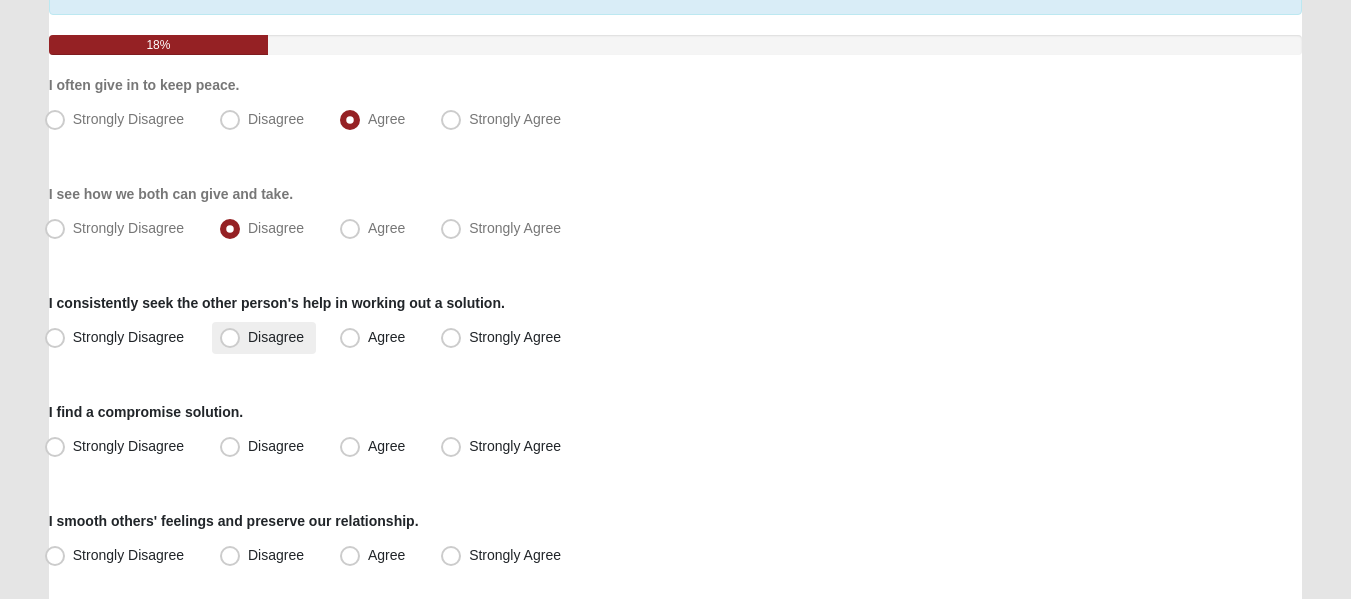 click on "Disagree" at bounding box center (264, 338) 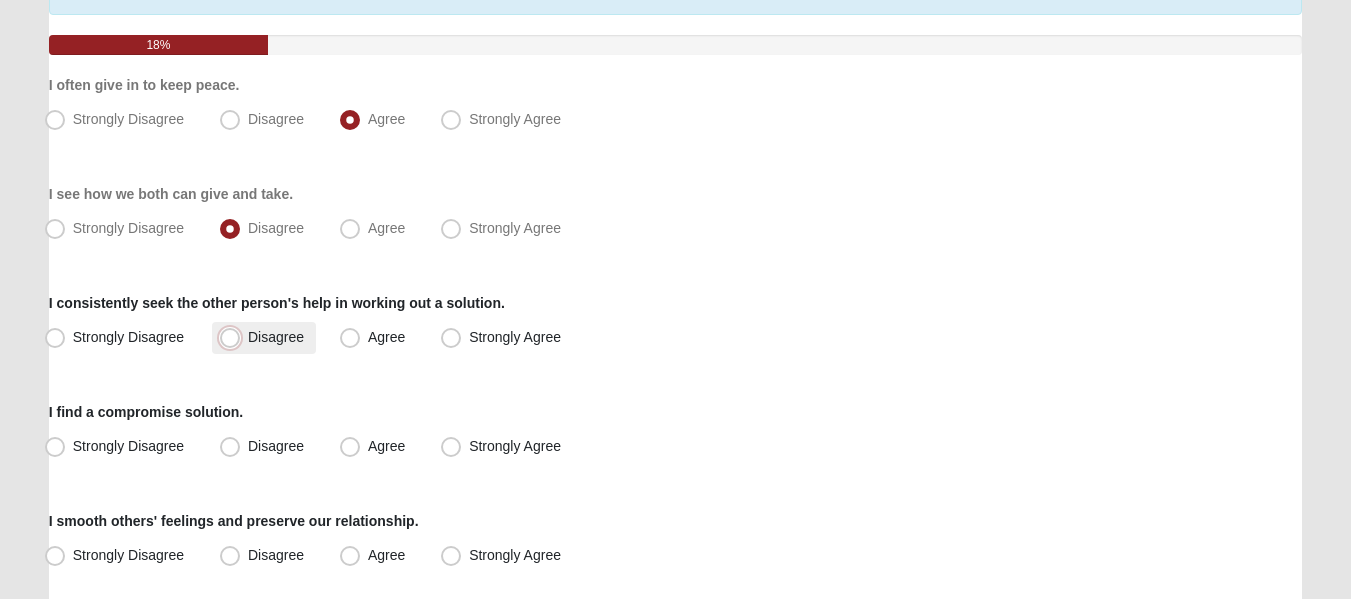 click on "Disagree" at bounding box center (234, 337) 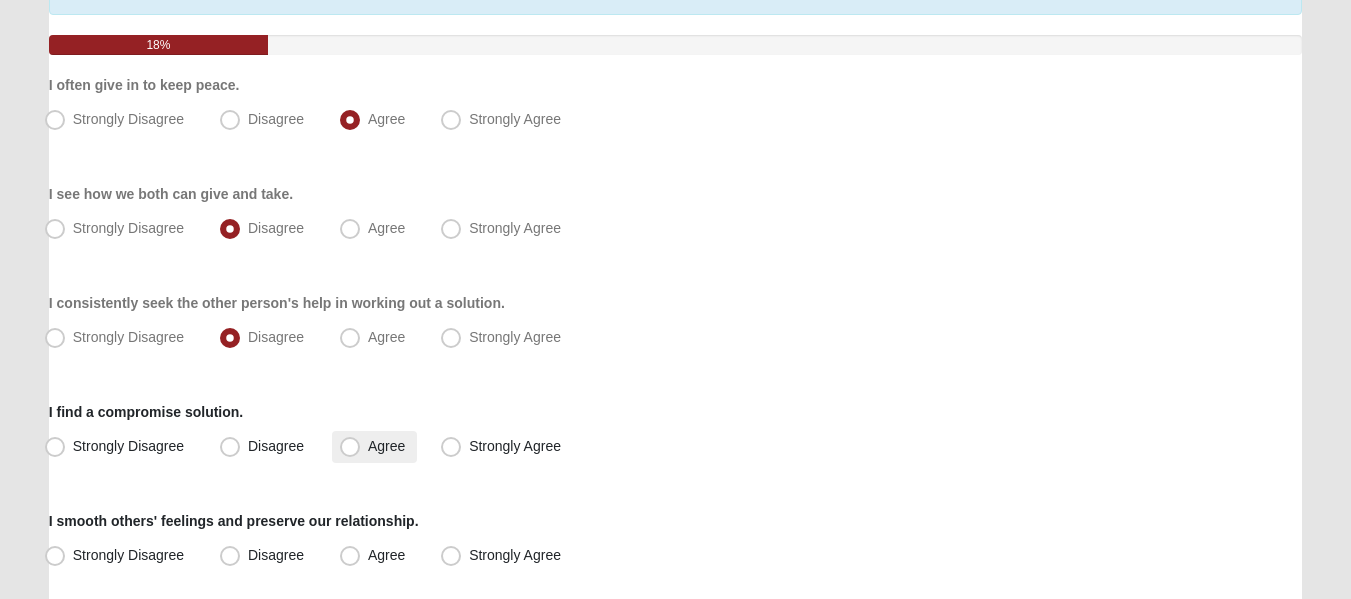 click on "Agree" at bounding box center (386, 446) 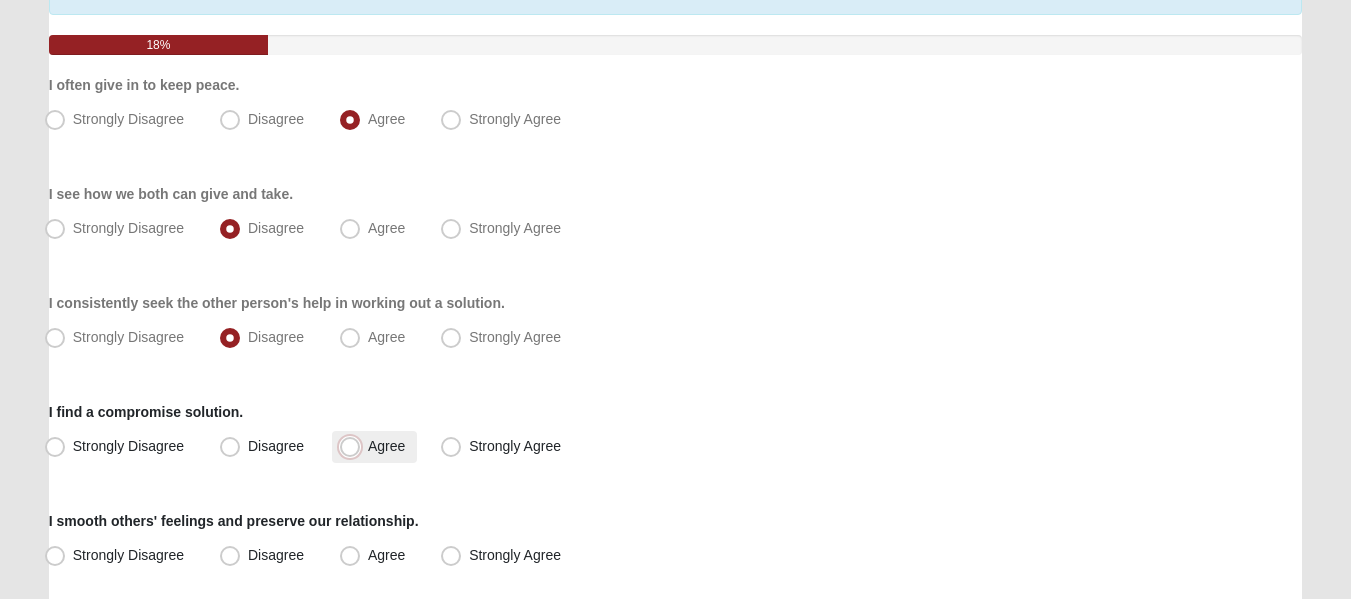 click on "Agree" at bounding box center (354, 446) 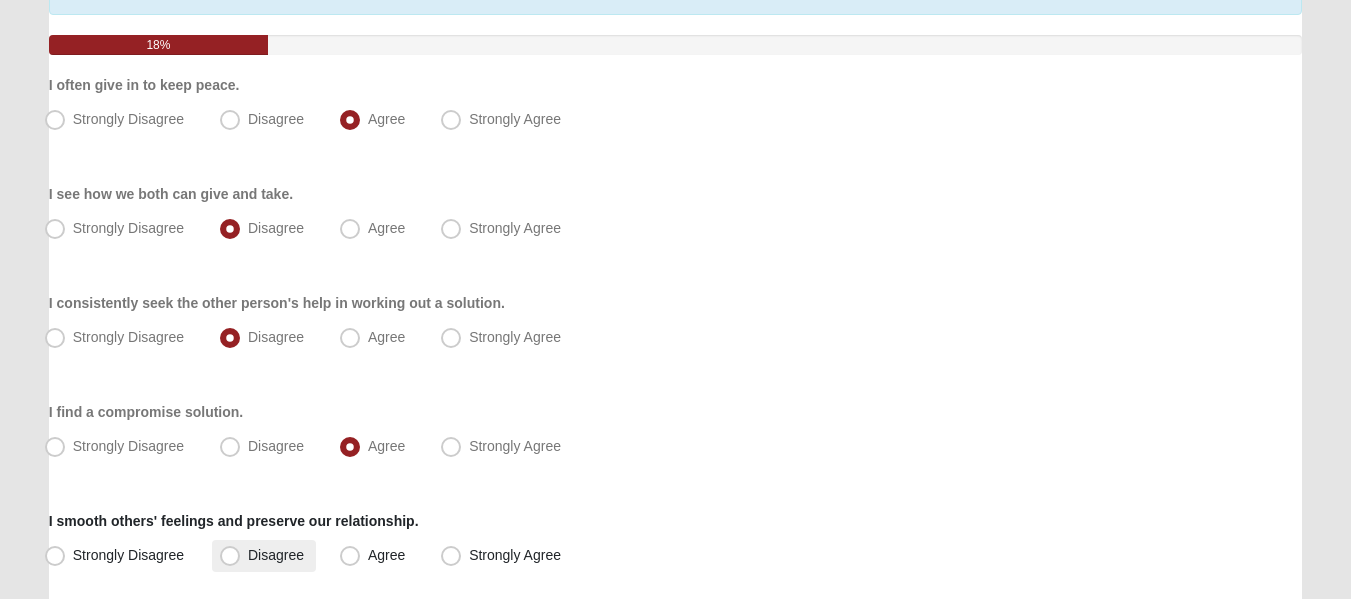 click on "Disagree" at bounding box center (276, 555) 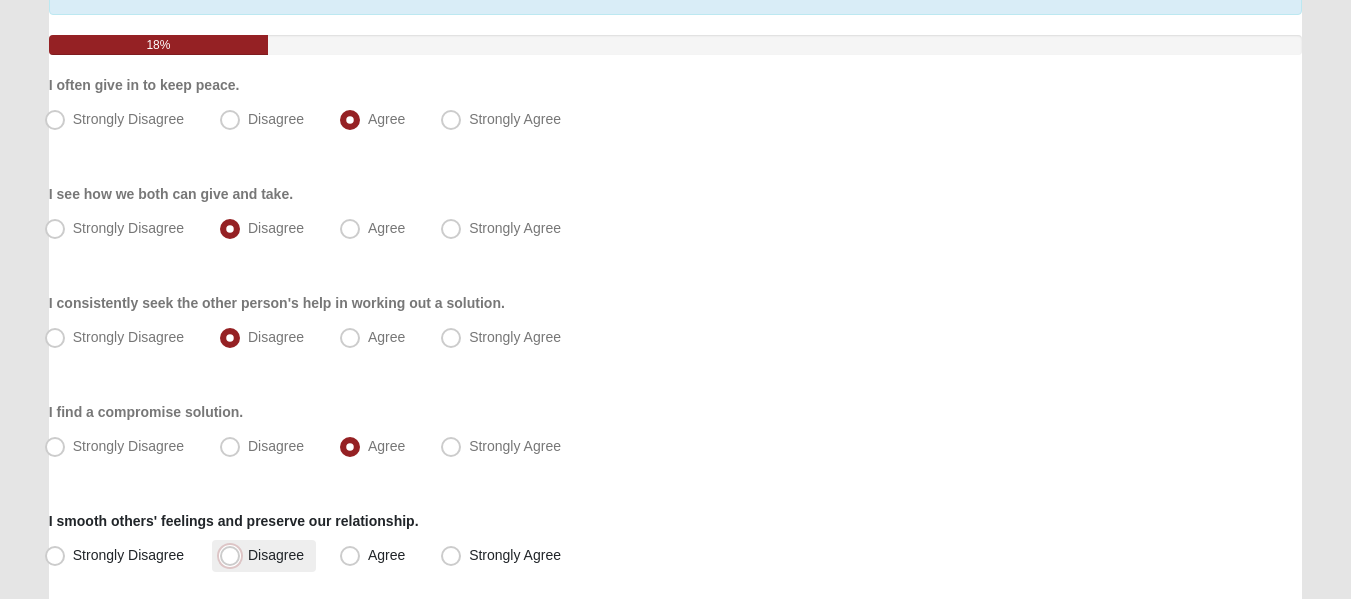 click on "Disagree" at bounding box center (234, 555) 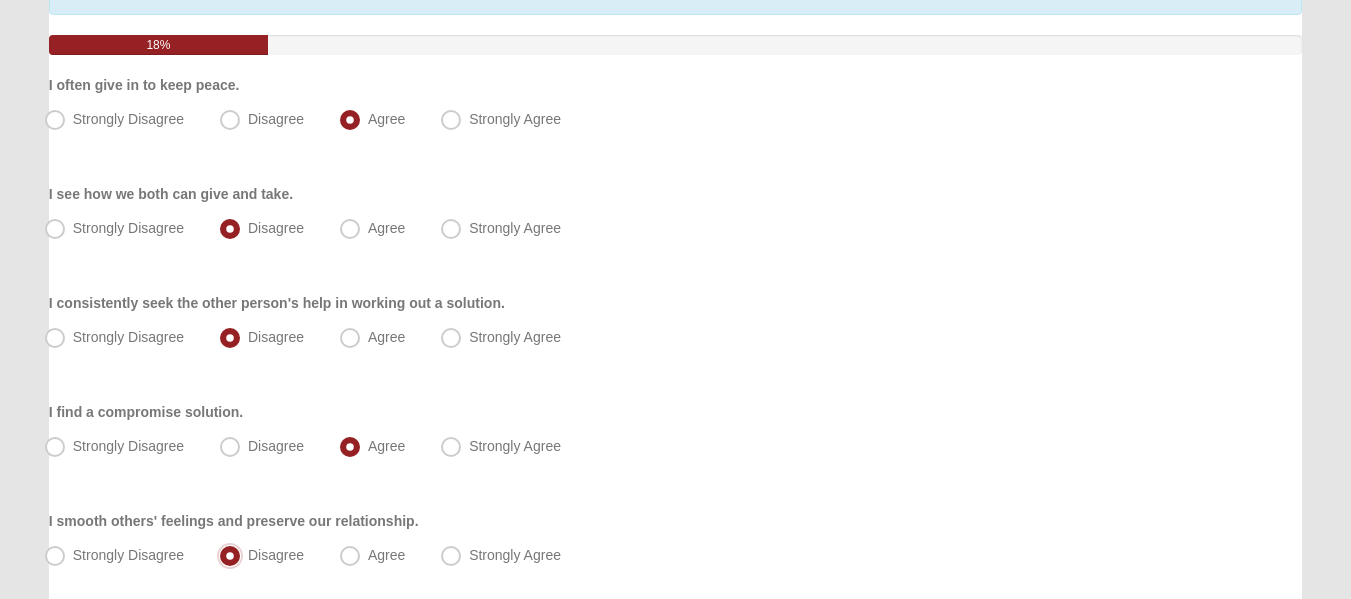 scroll, scrollTop: 400, scrollLeft: 0, axis: vertical 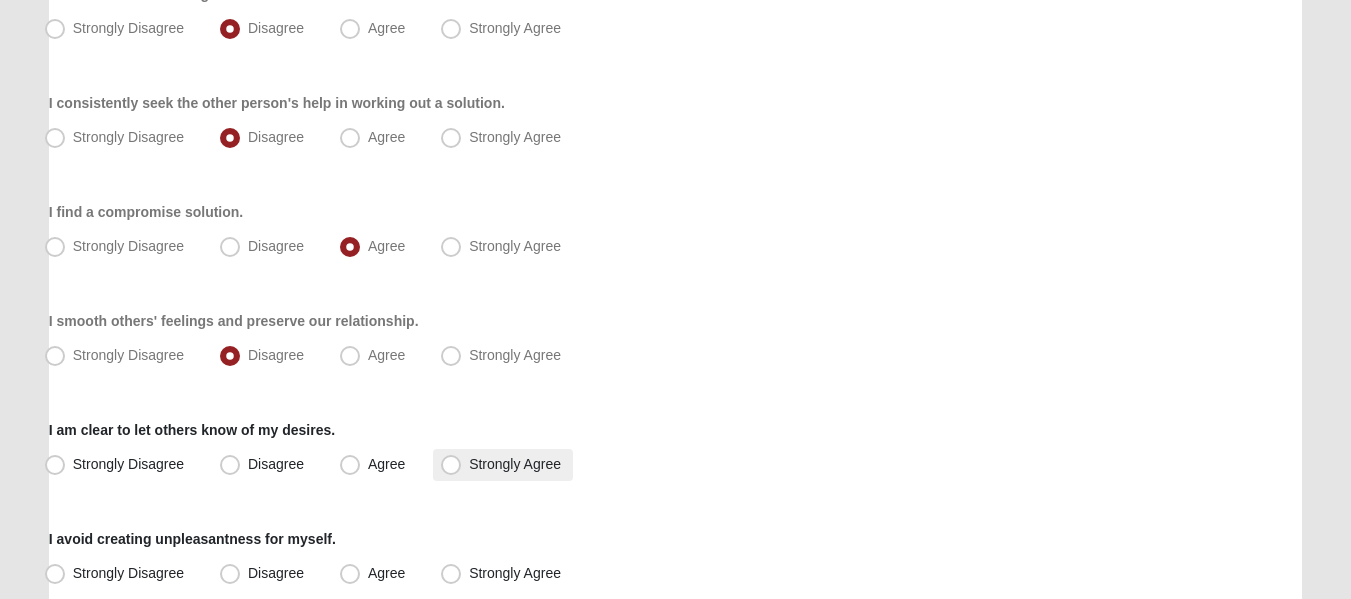 click on "Strongly Agree" at bounding box center [515, 464] 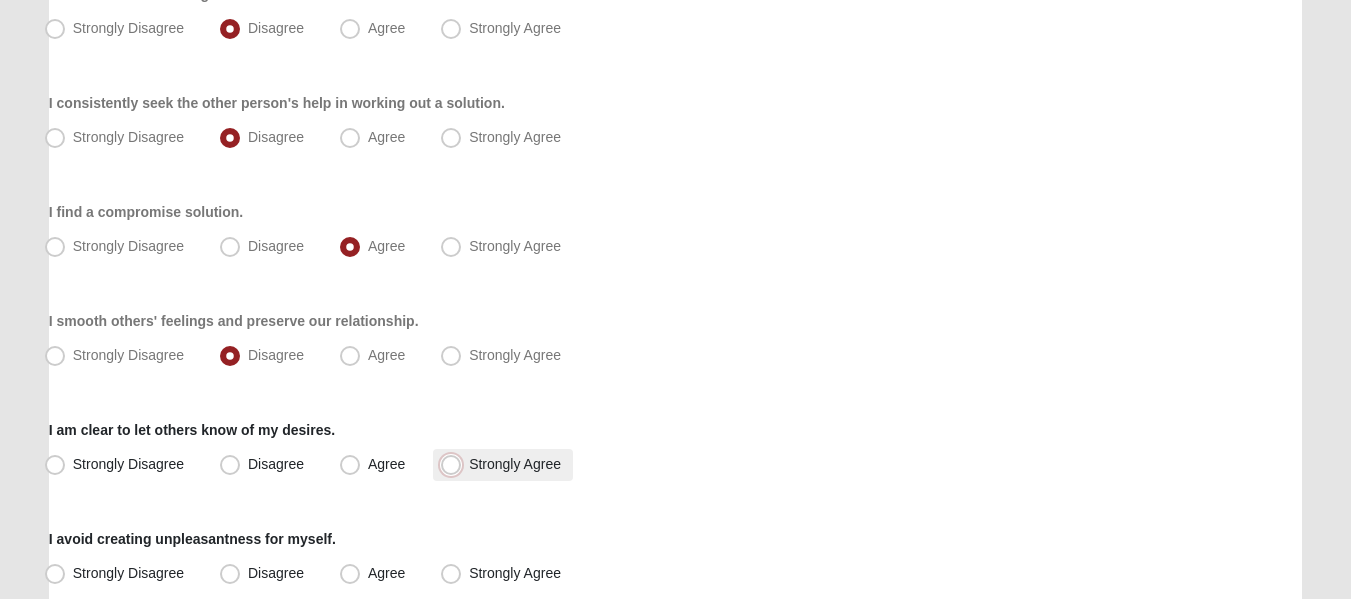 click on "Strongly Agree" at bounding box center [455, 464] 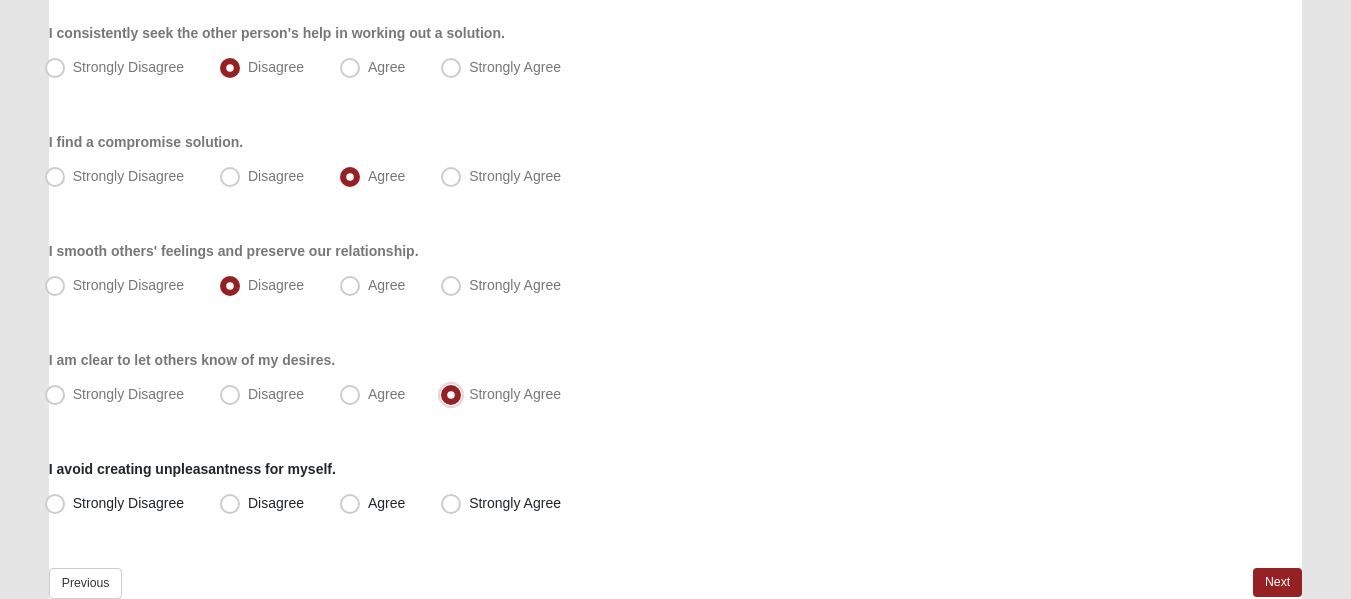 scroll, scrollTop: 500, scrollLeft: 0, axis: vertical 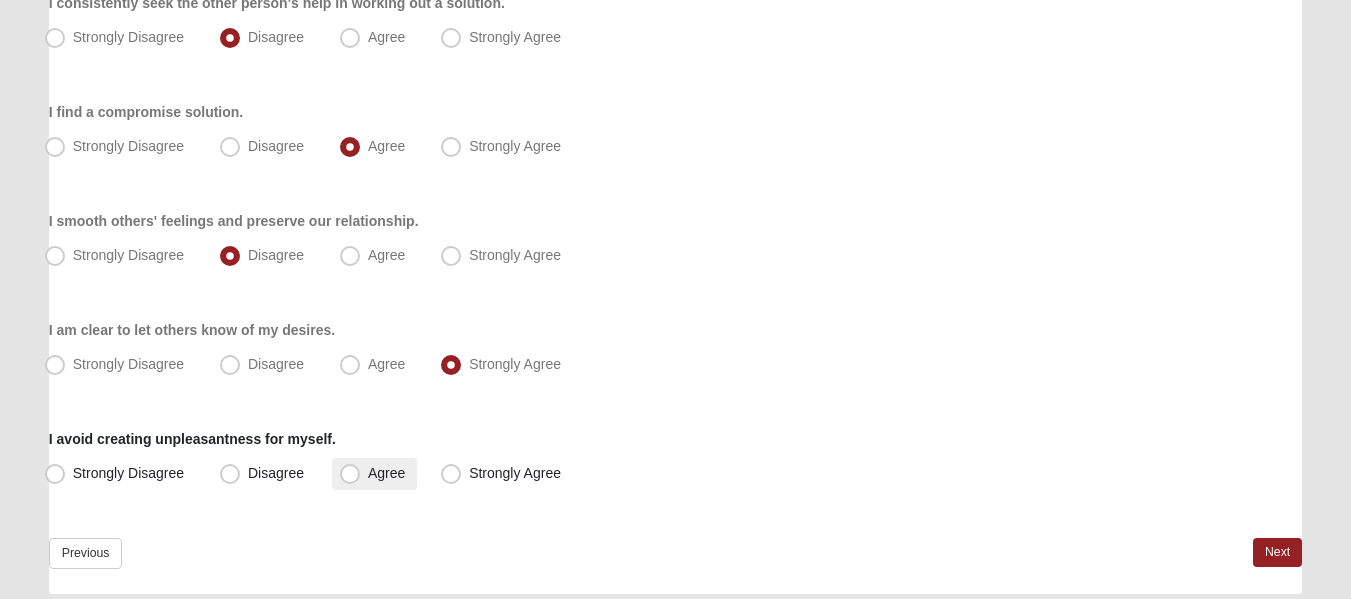 click on "Agree" at bounding box center (386, 473) 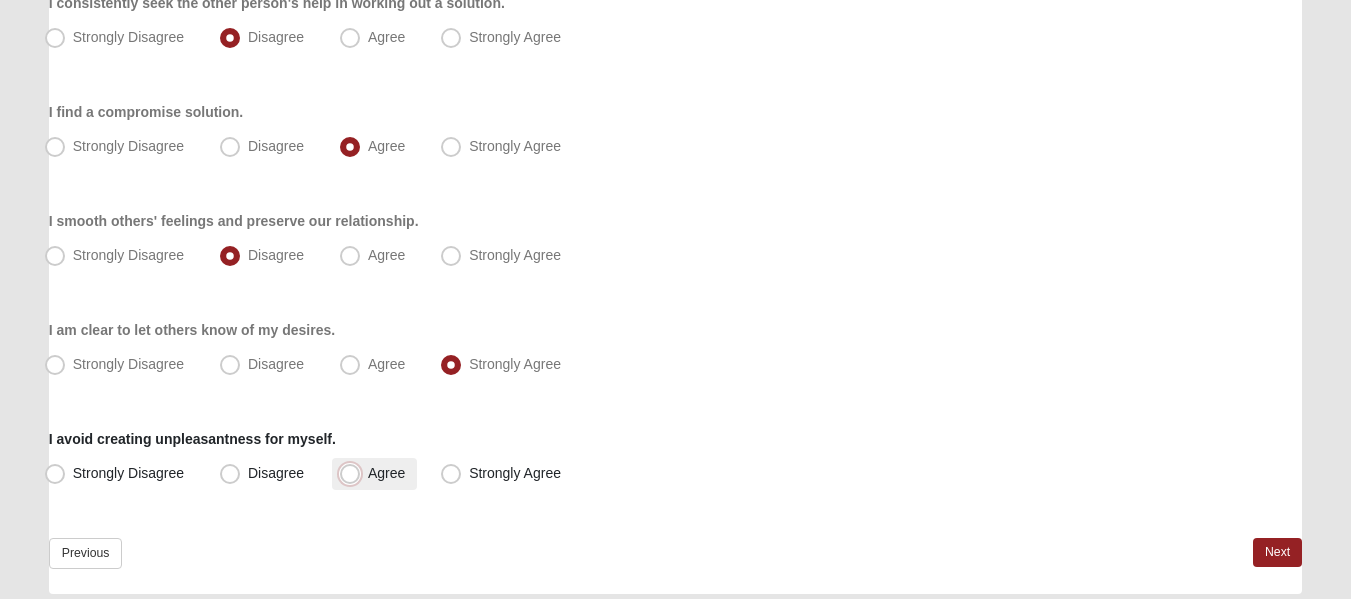click on "Agree" at bounding box center (354, 473) 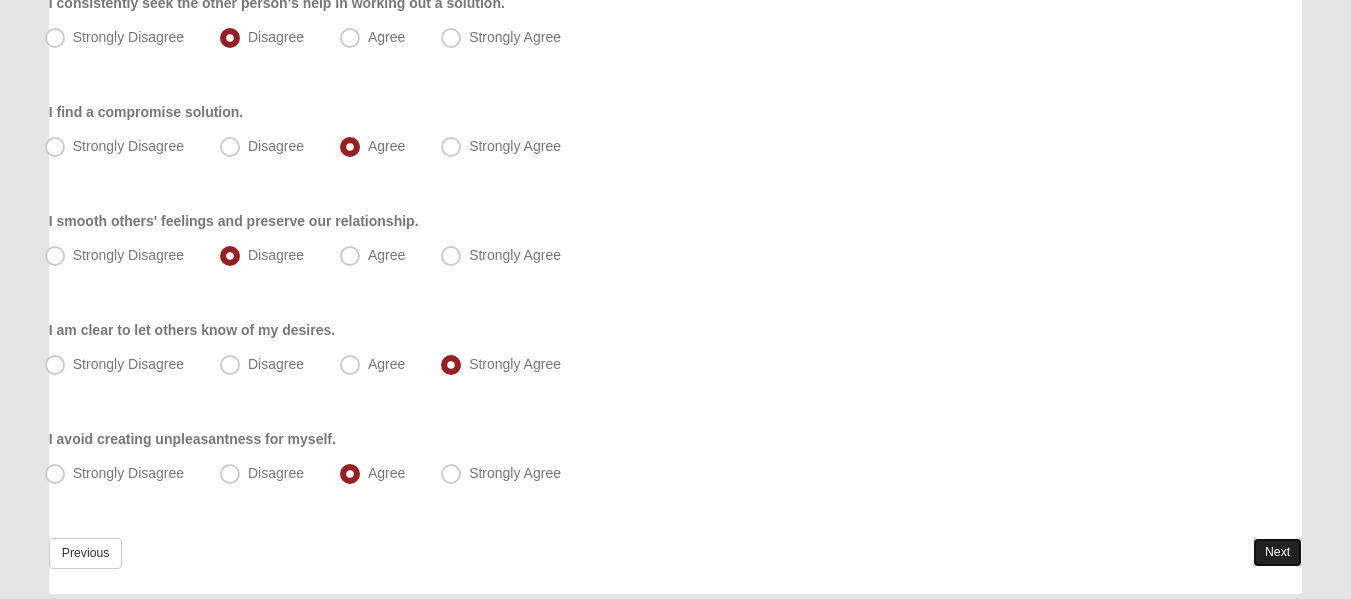 click on "Next" at bounding box center (1277, 552) 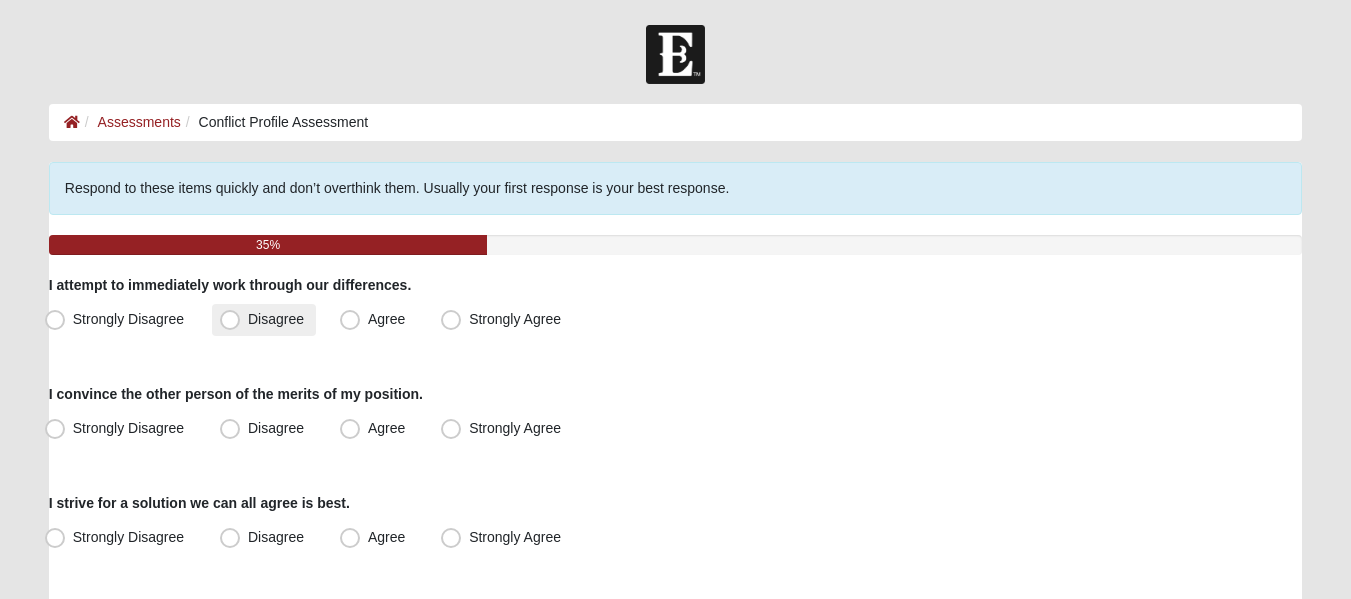 click on "Disagree" at bounding box center [276, 319] 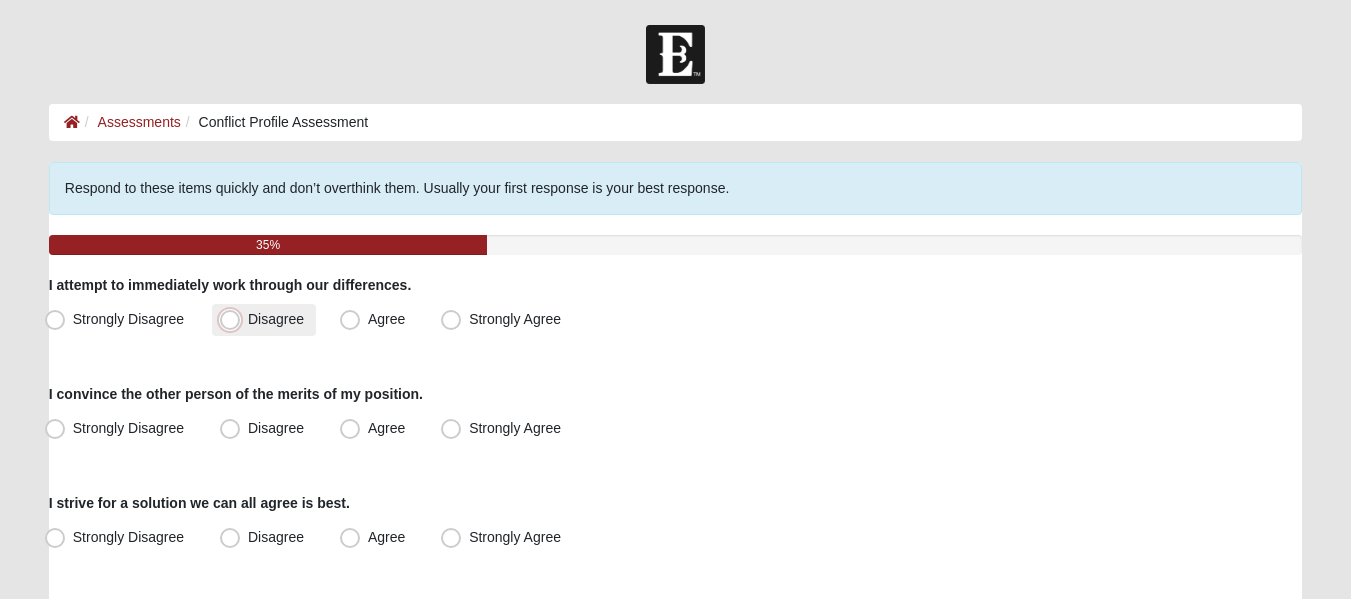 click on "Disagree" at bounding box center (234, 319) 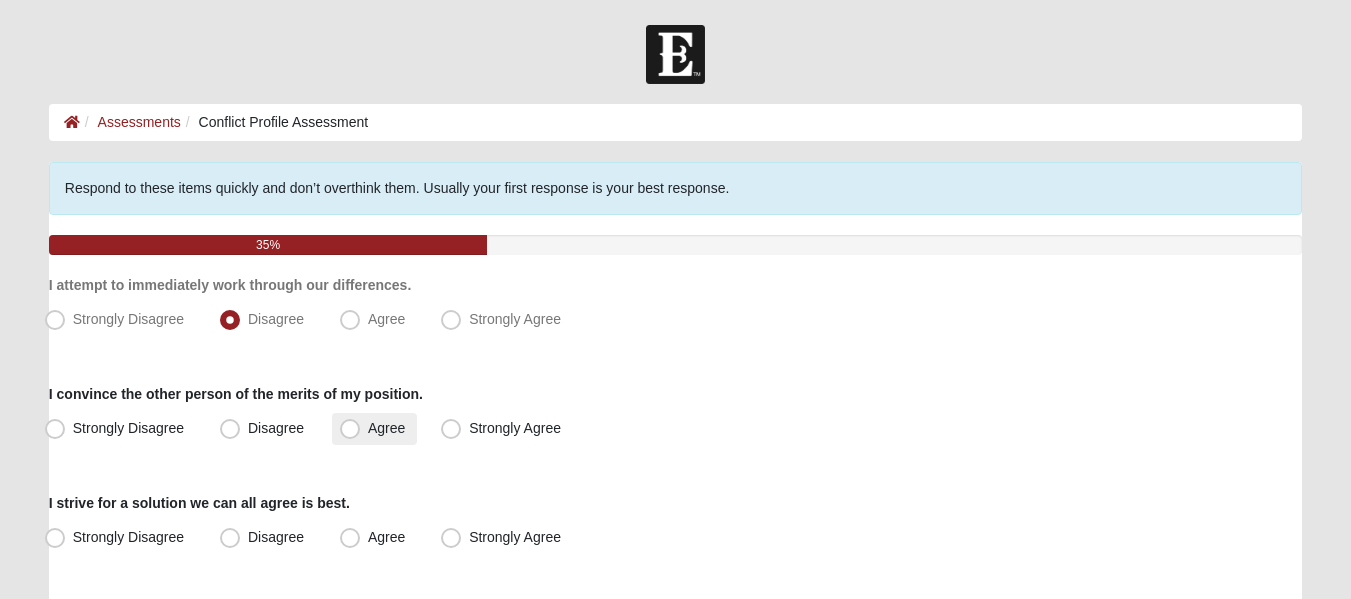 click on "Agree" at bounding box center (386, 428) 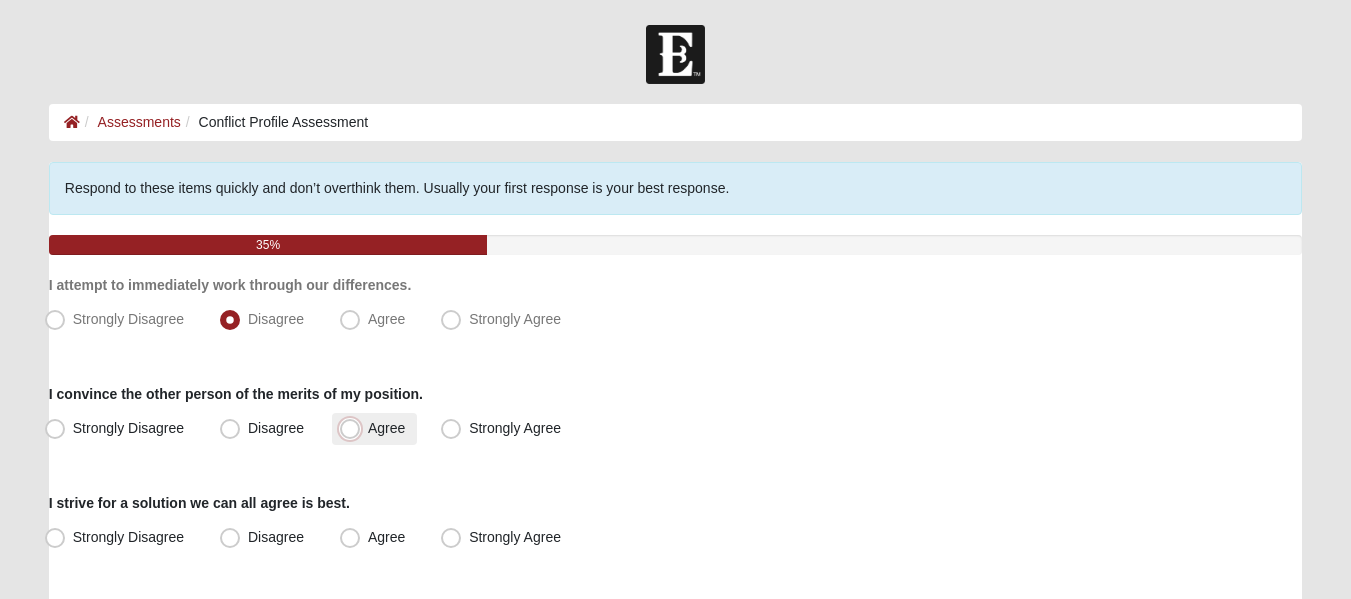 click on "Agree" at bounding box center [354, 428] 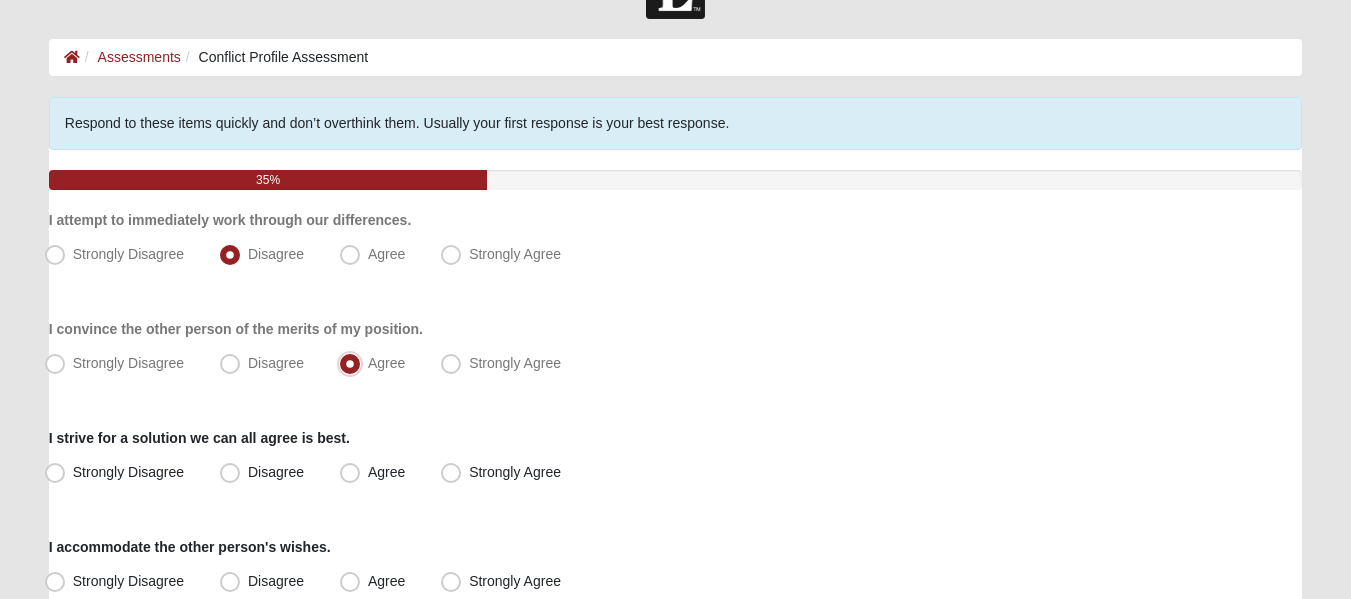 scroll, scrollTop: 100, scrollLeft: 0, axis: vertical 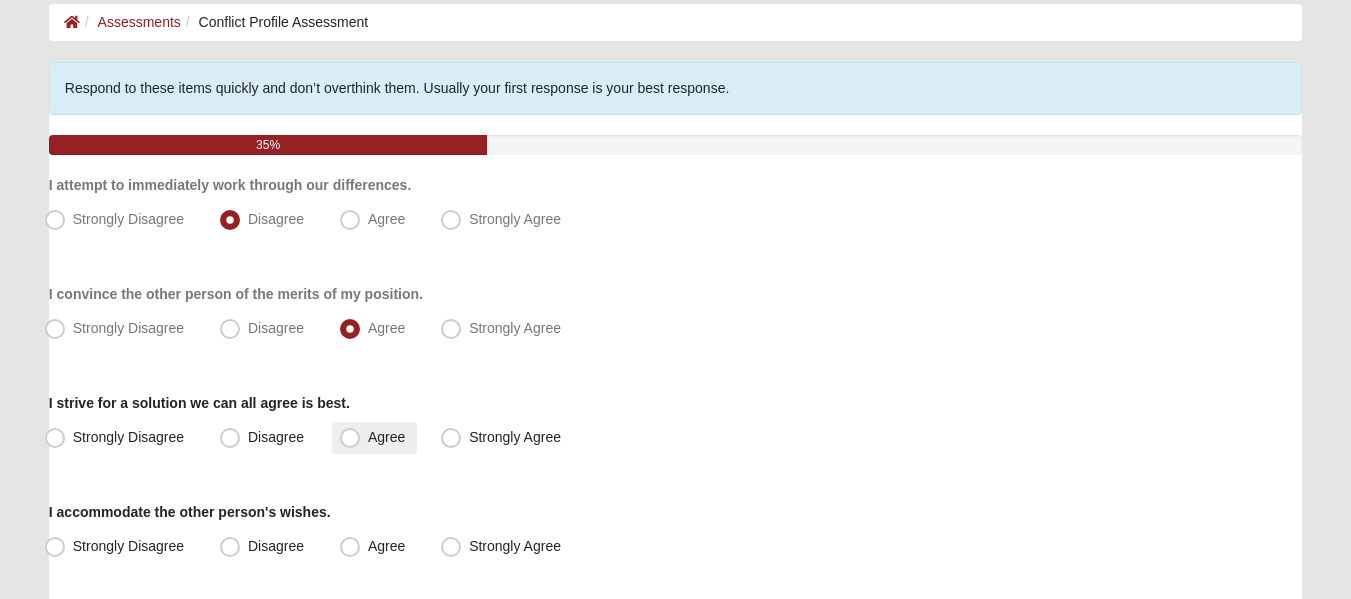 click on "Agree" at bounding box center [386, 437] 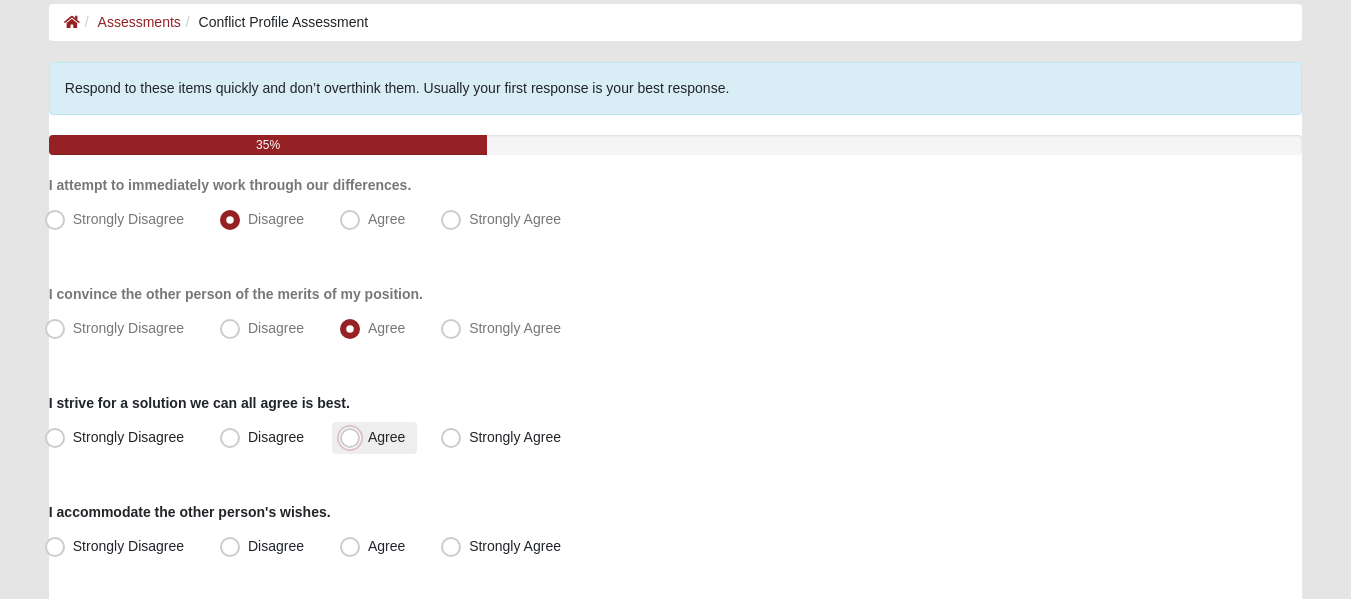 click on "Agree" at bounding box center [354, 437] 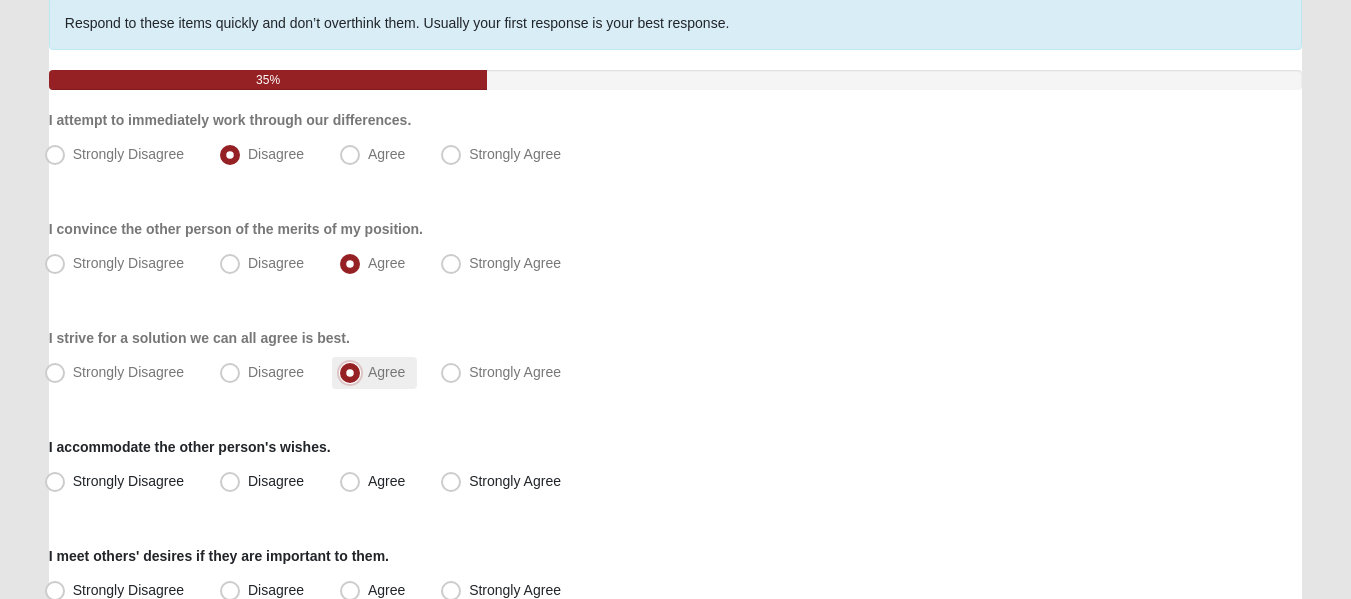 scroll, scrollTop: 200, scrollLeft: 0, axis: vertical 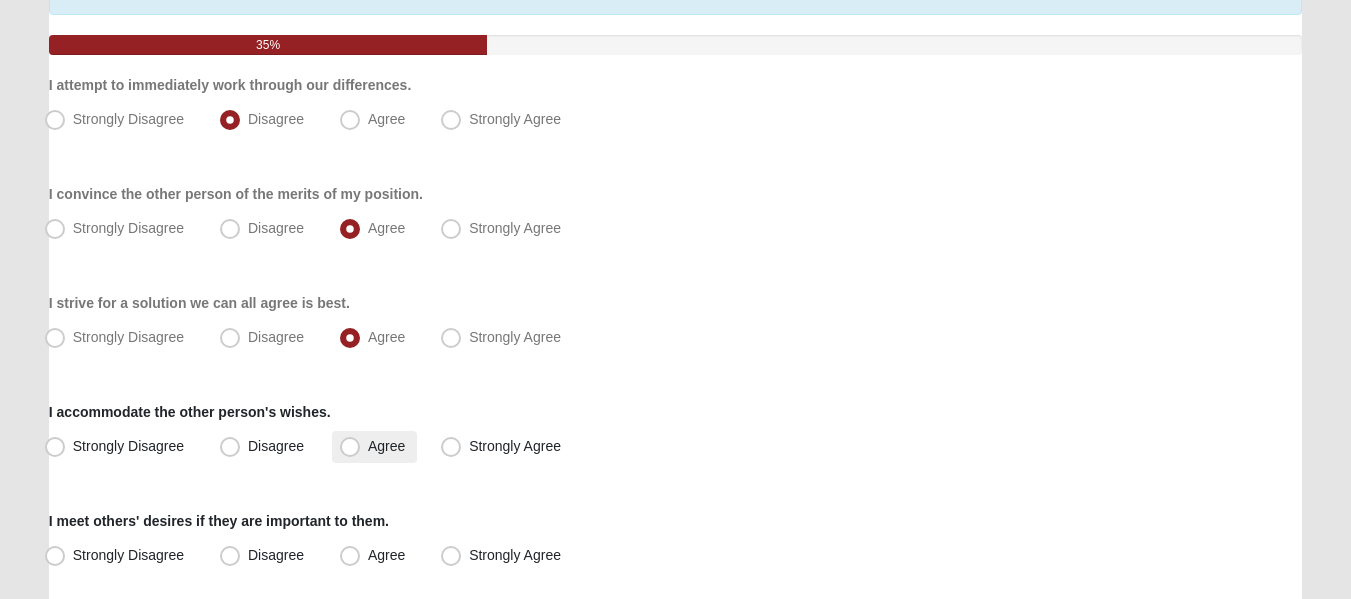 click on "Agree" at bounding box center (386, 446) 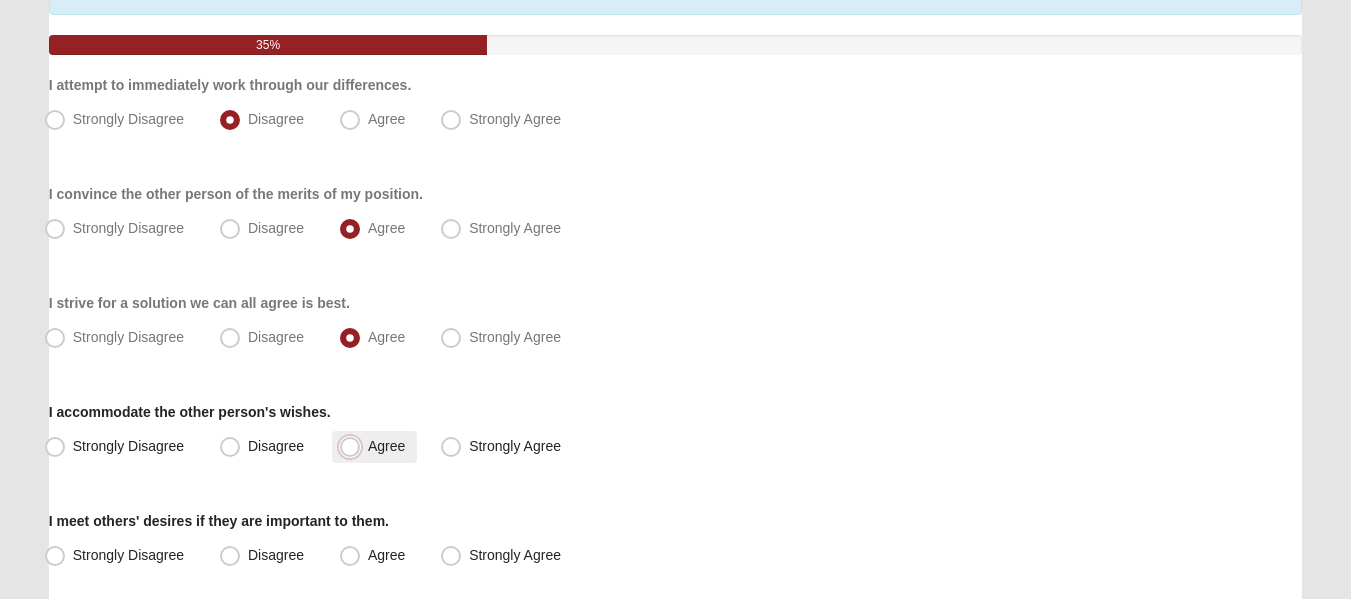 click on "Agree" at bounding box center [354, 446] 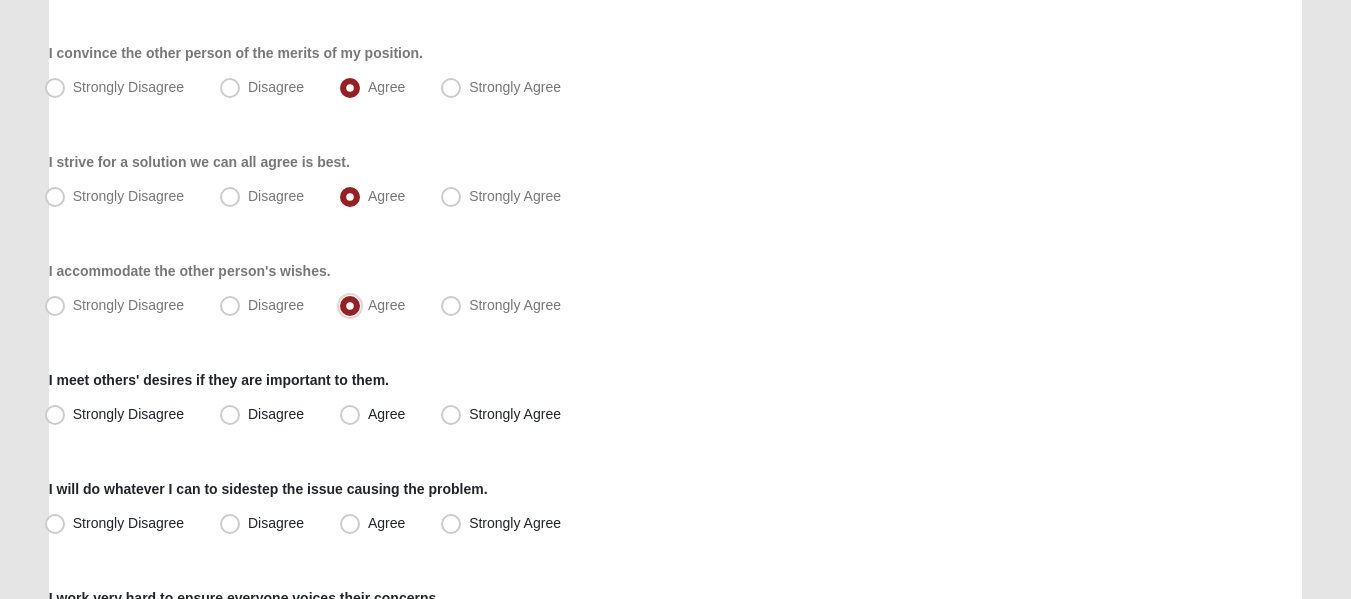 scroll, scrollTop: 400, scrollLeft: 0, axis: vertical 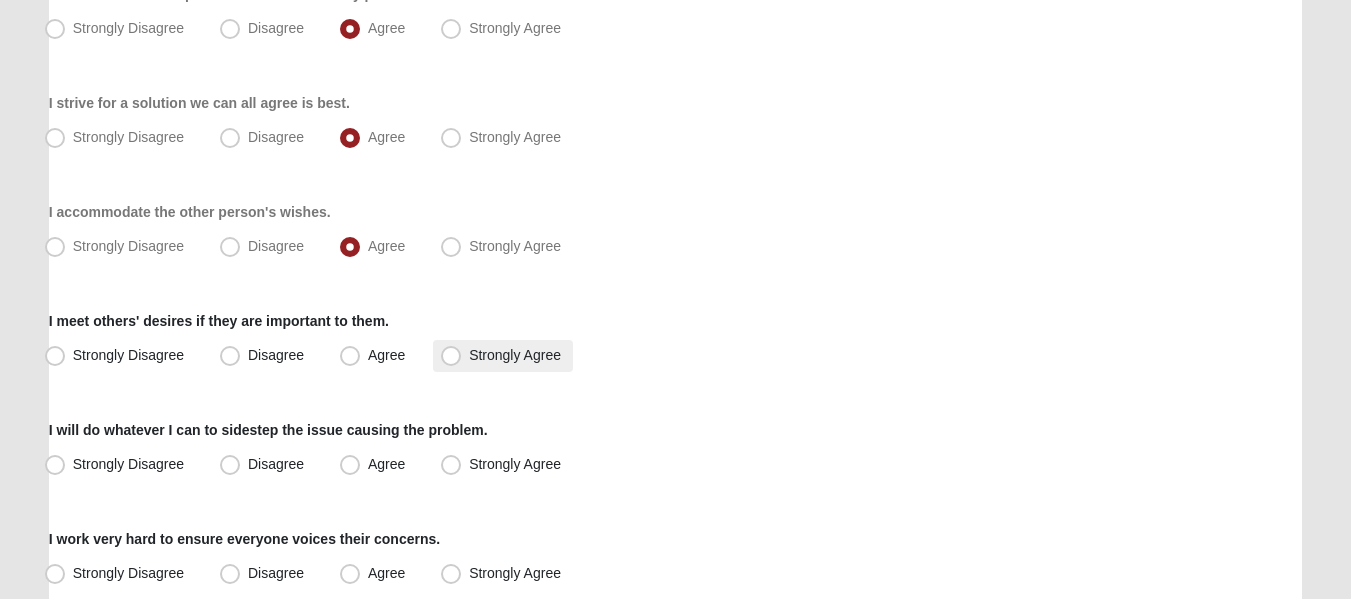 click on "Strongly Agree" at bounding box center [503, 356] 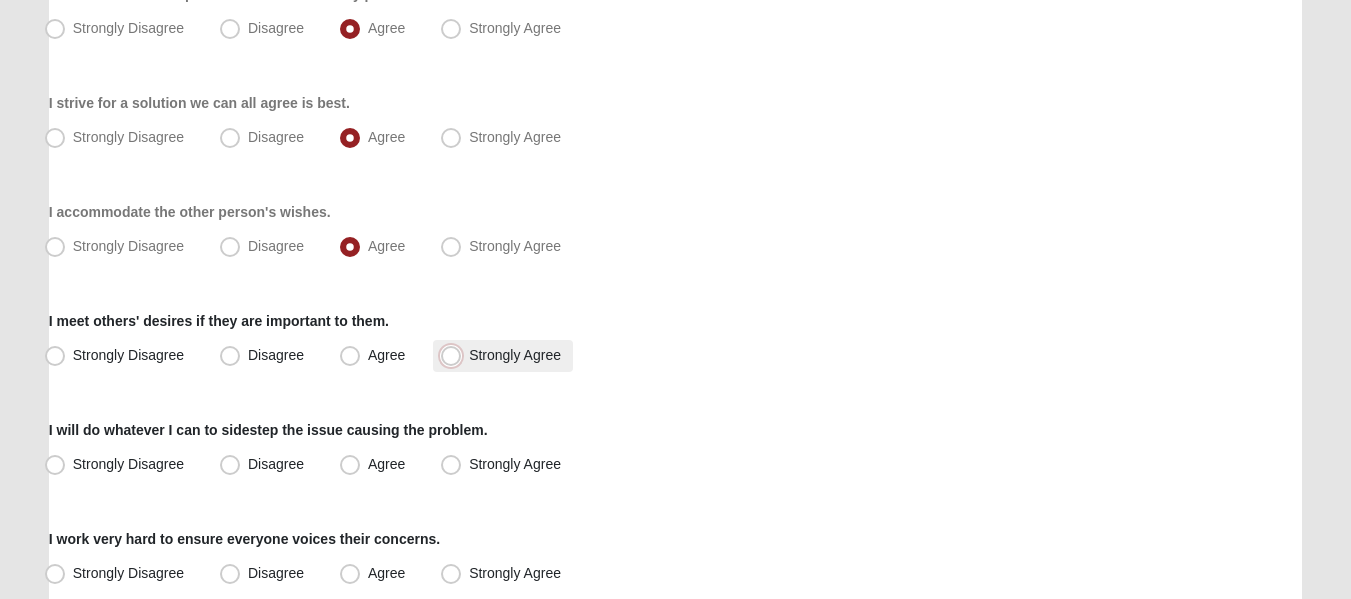 click on "Strongly Agree" at bounding box center (455, 355) 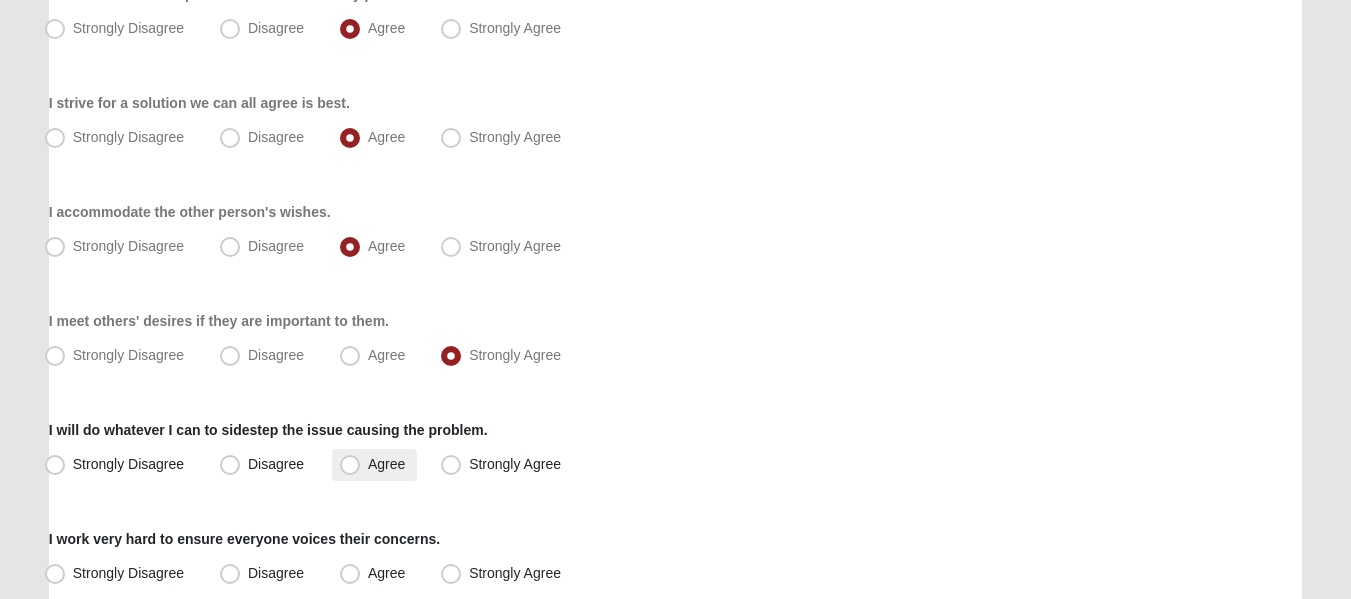 click on "Agree" at bounding box center [386, 464] 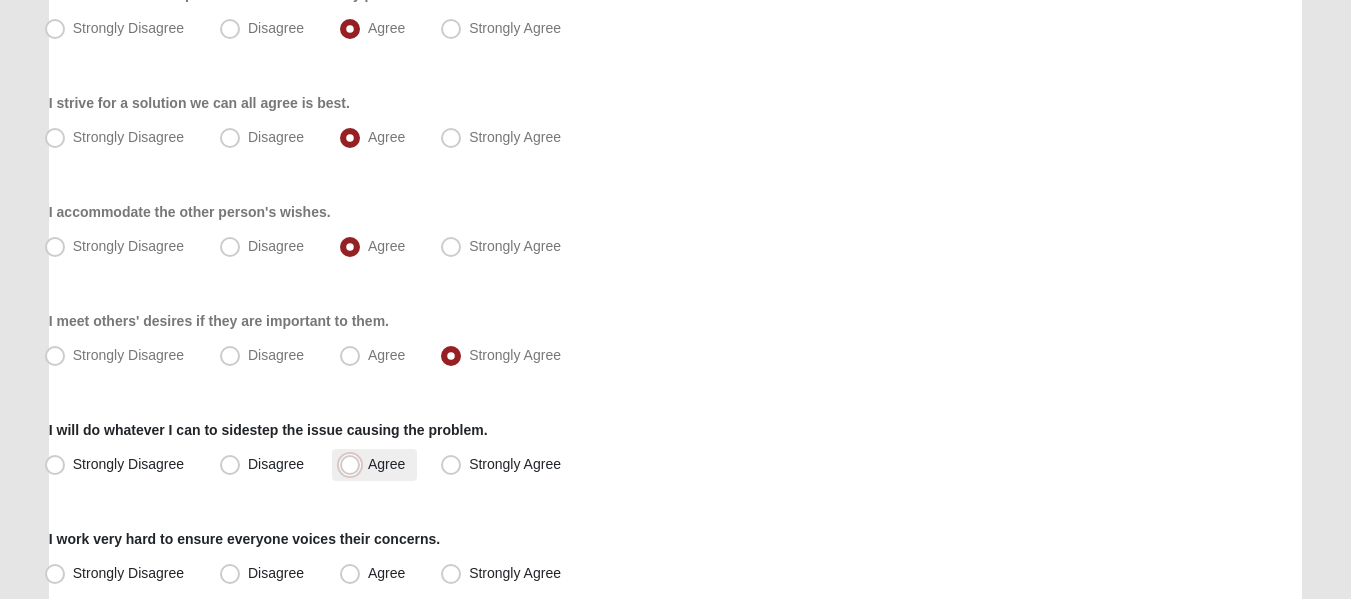 click on "Agree" at bounding box center [354, 464] 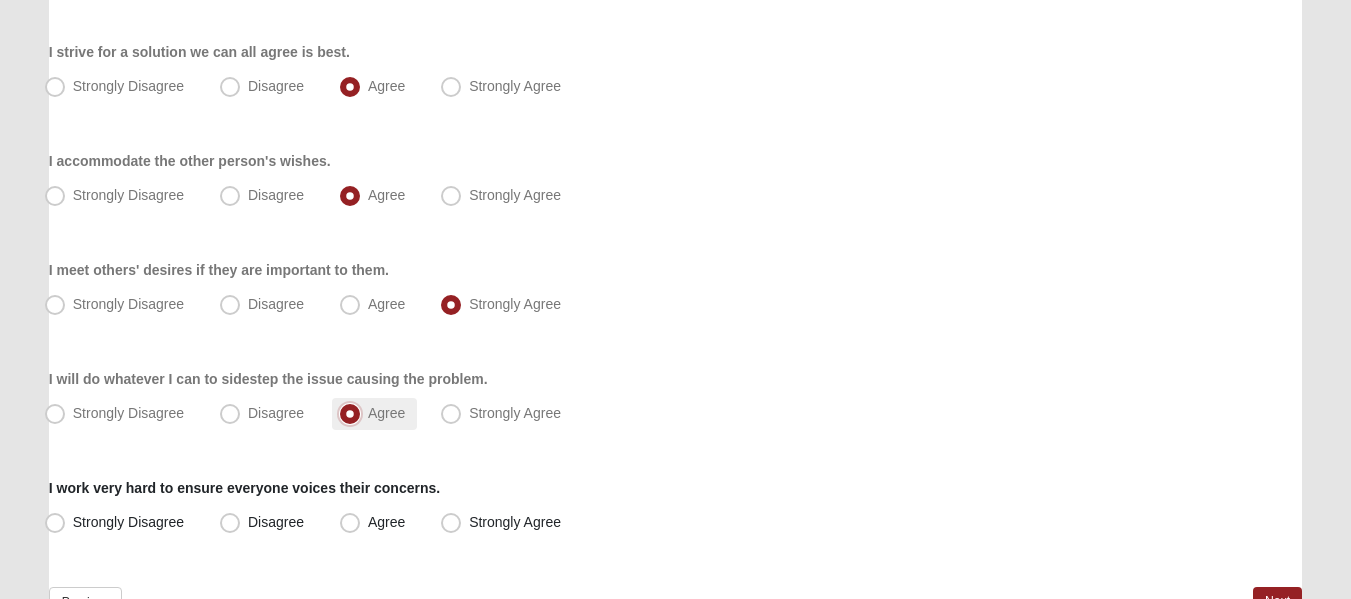scroll, scrollTop: 500, scrollLeft: 0, axis: vertical 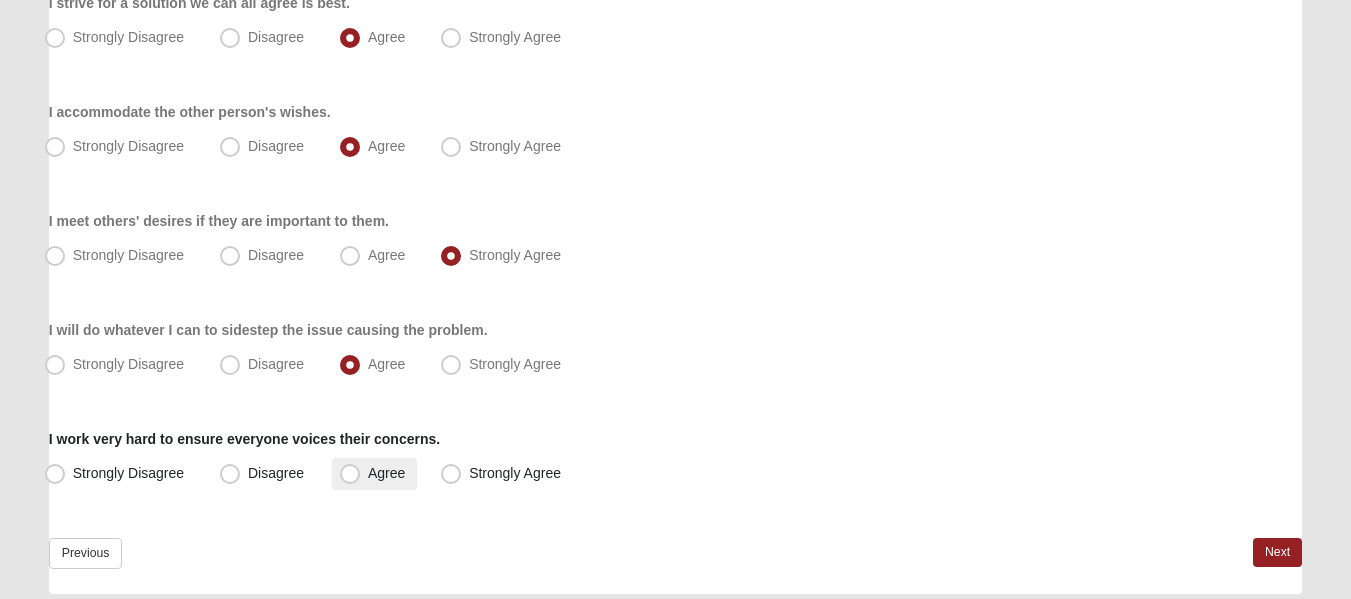 click on "Agree" at bounding box center (386, 473) 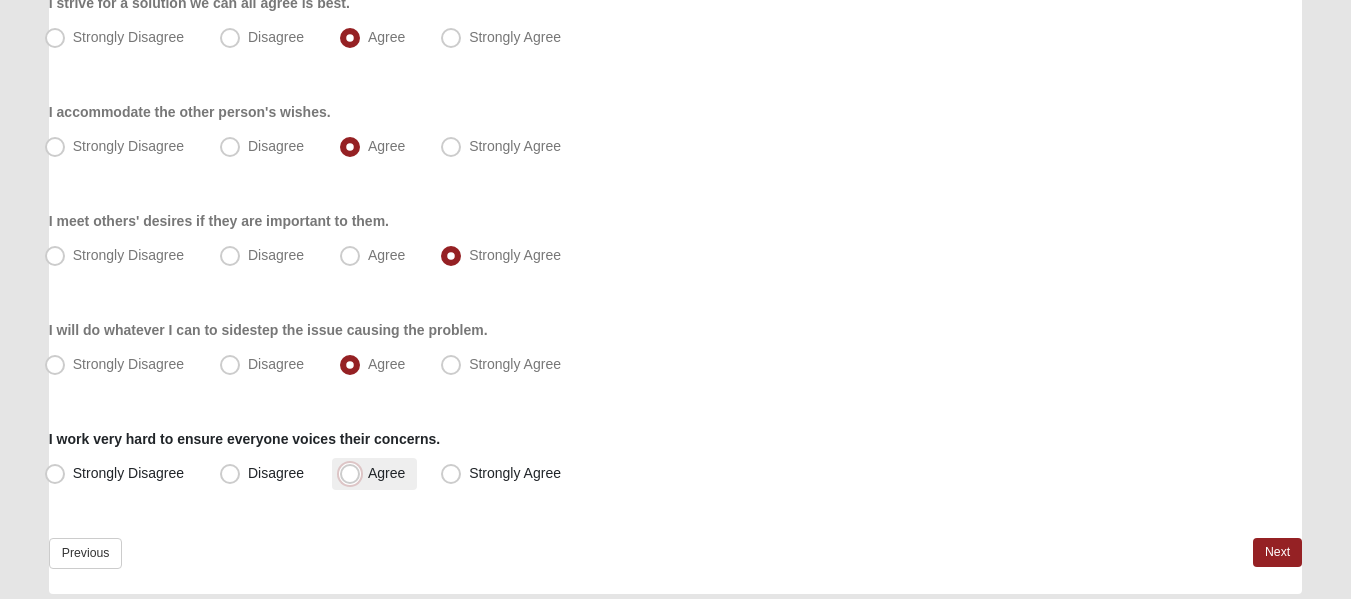 click on "Agree" at bounding box center [354, 473] 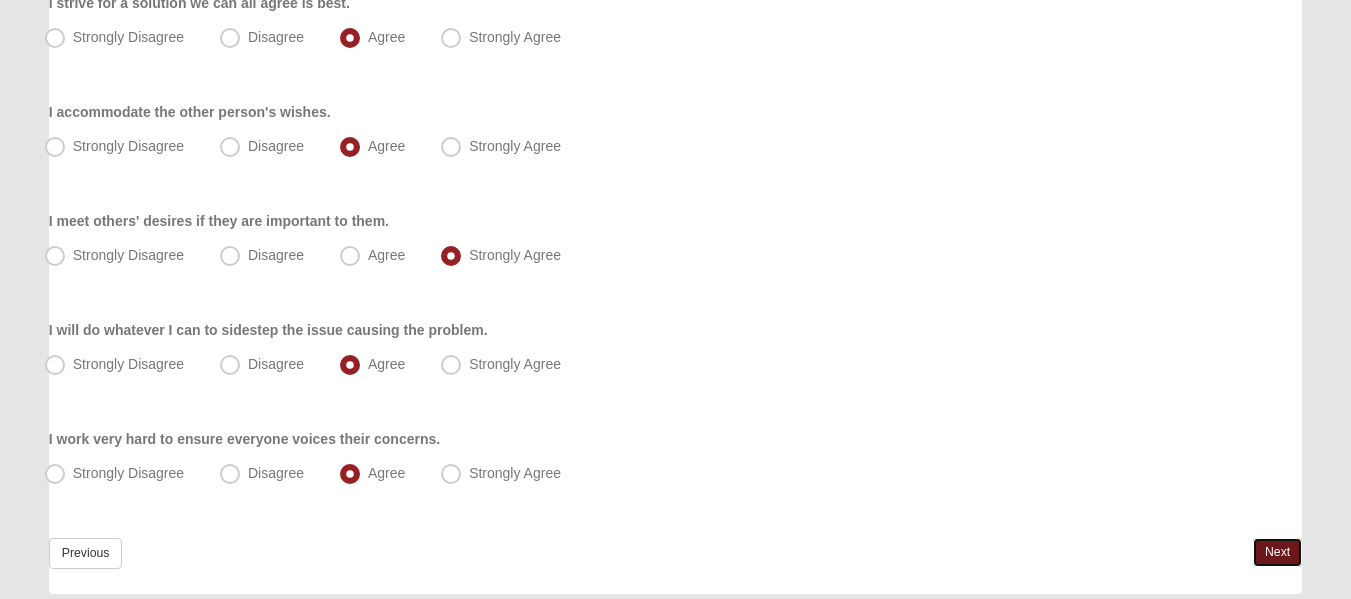 click on "Next" at bounding box center [1277, 552] 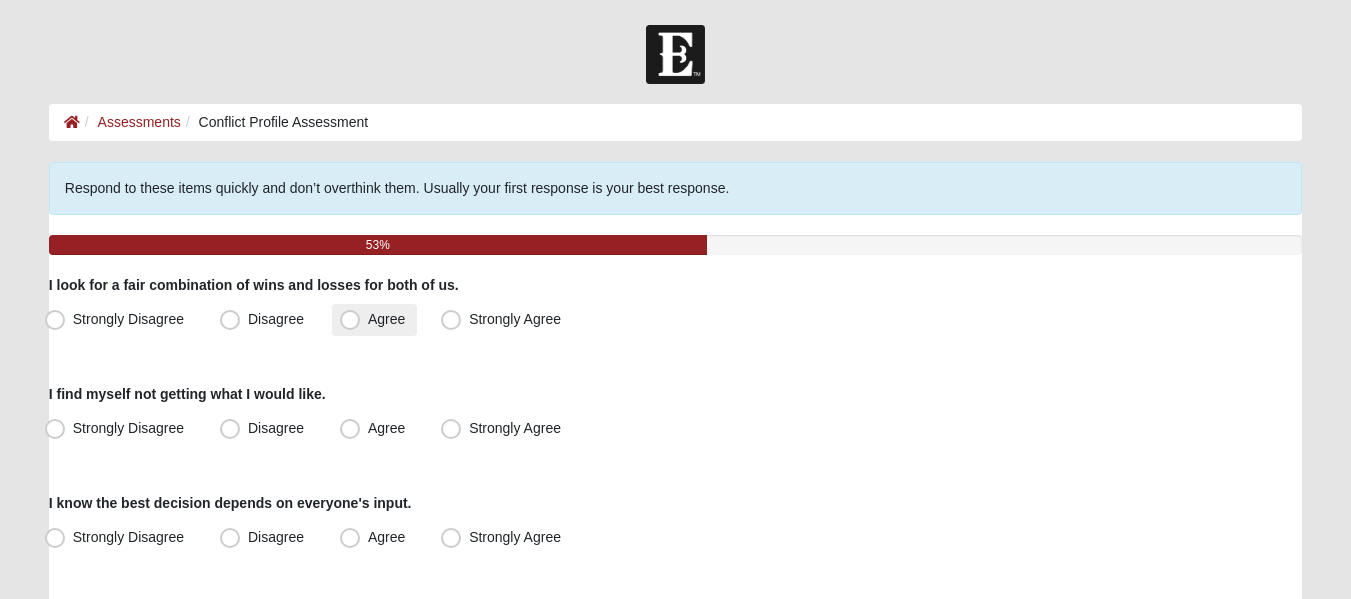 click on "Agree" at bounding box center [386, 319] 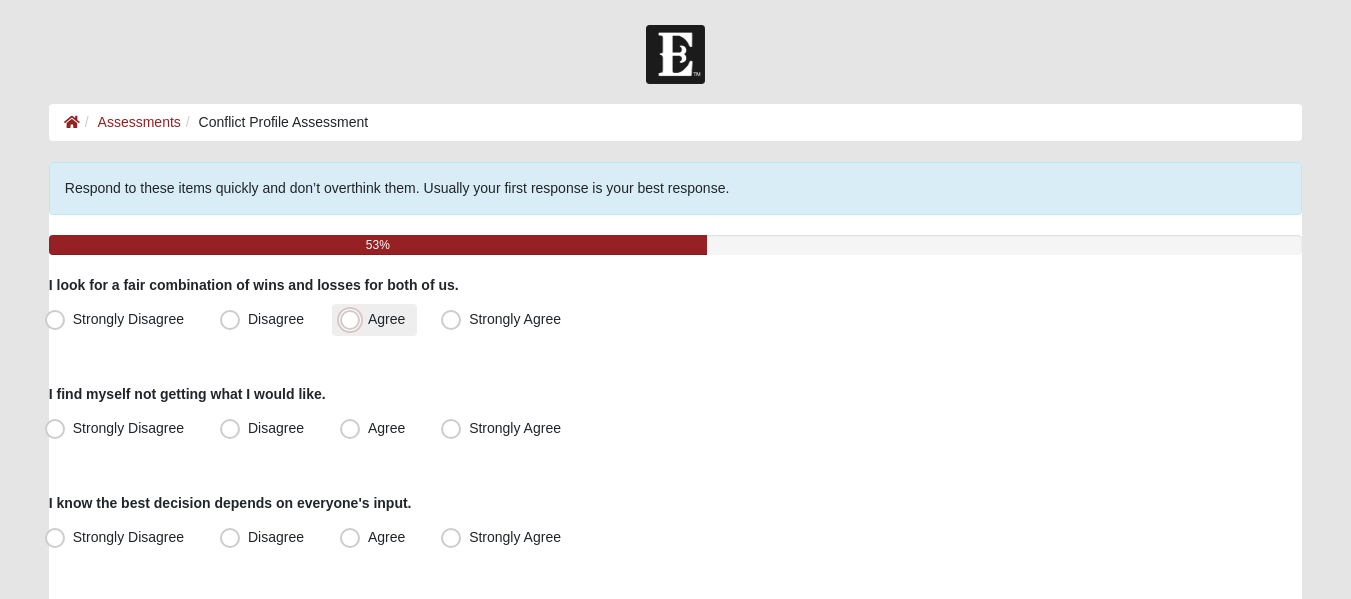 click on "Agree" at bounding box center [354, 319] 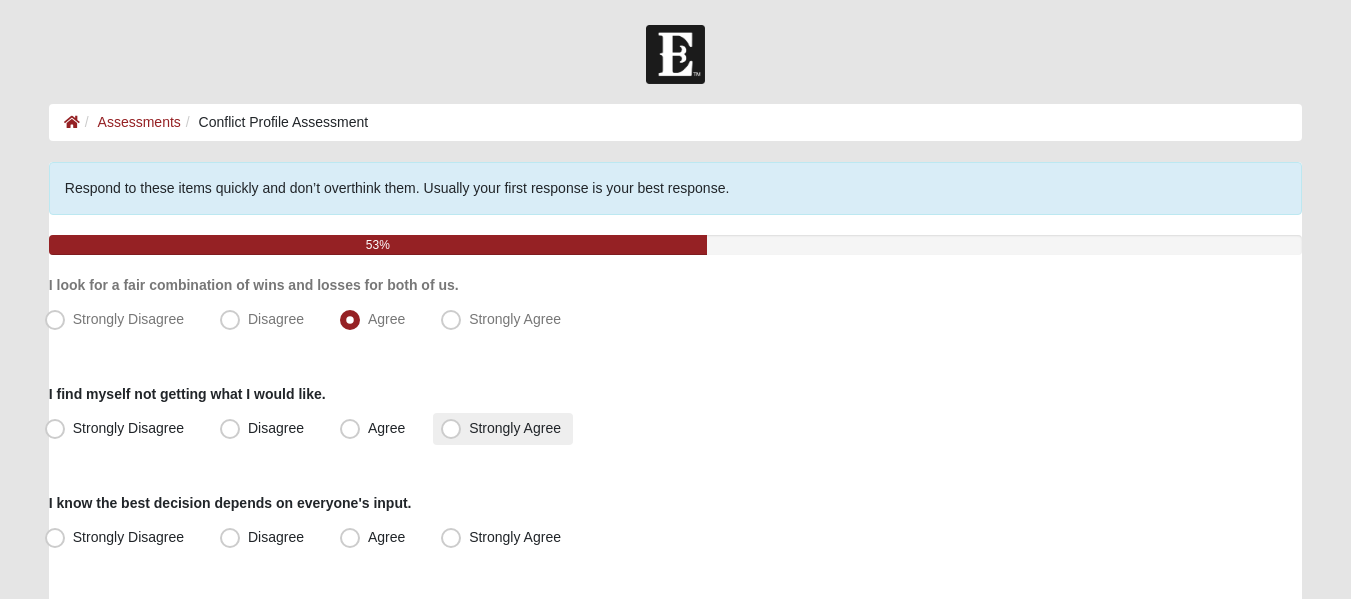 click on "Strongly Agree" at bounding box center (515, 428) 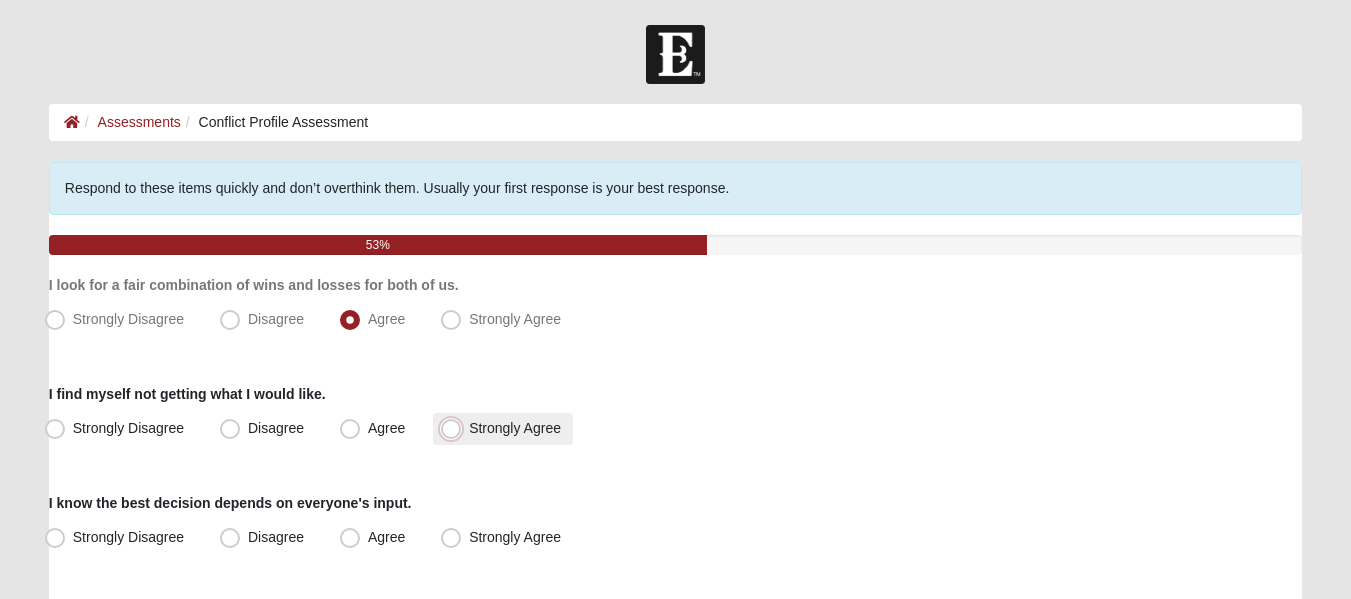 click on "Strongly Agree" at bounding box center (455, 428) 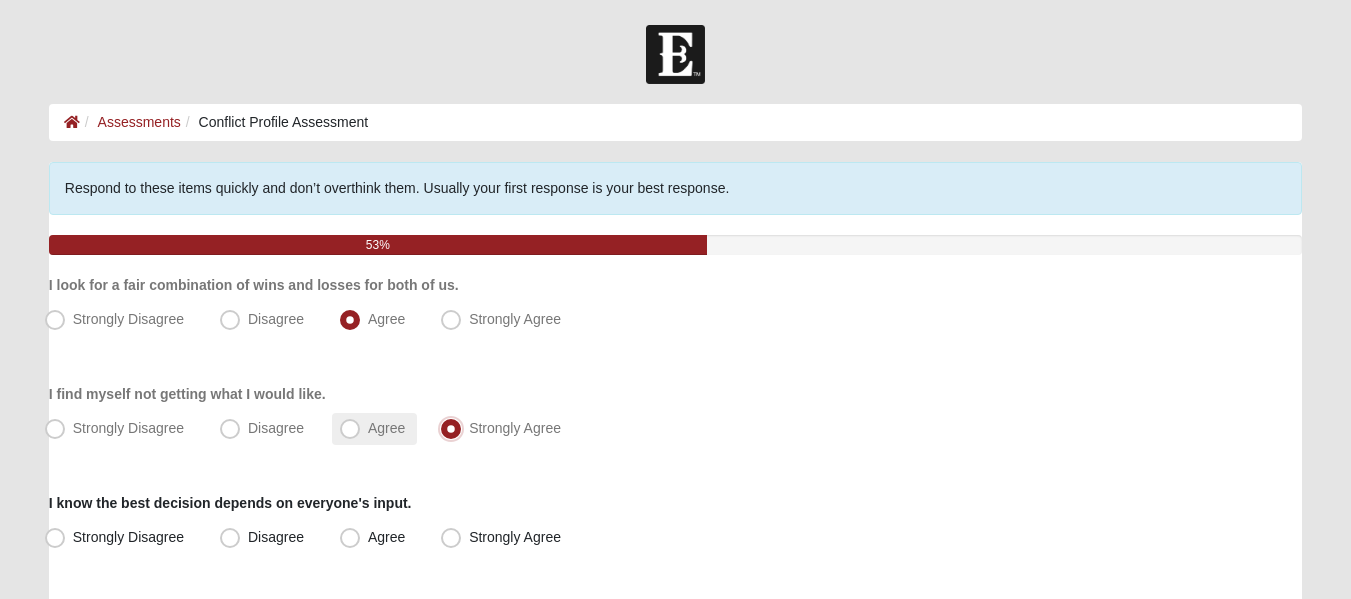 scroll, scrollTop: 100, scrollLeft: 0, axis: vertical 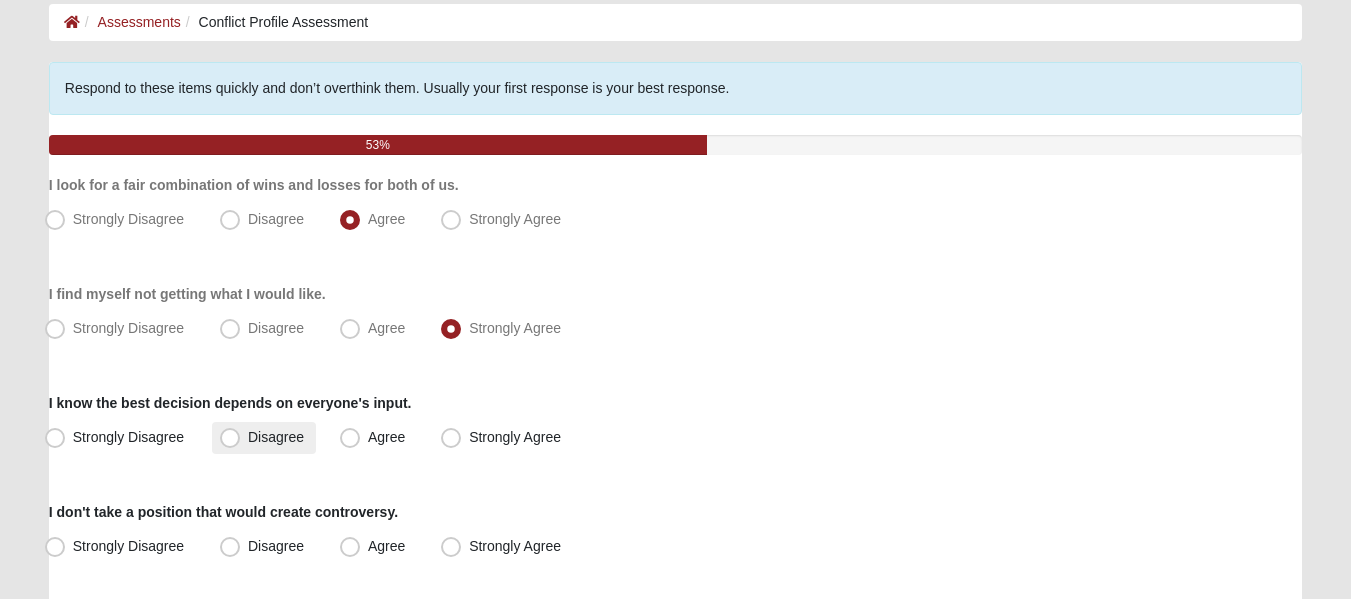 click on "Disagree" at bounding box center [276, 437] 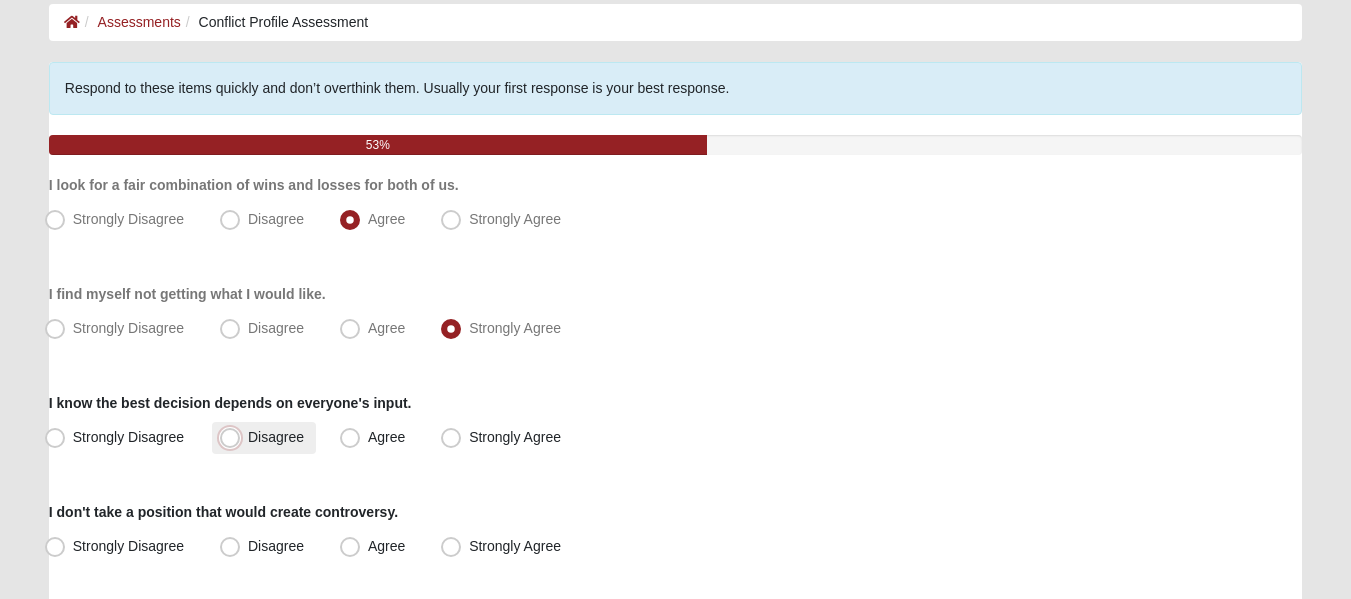 click on "Disagree" at bounding box center (234, 437) 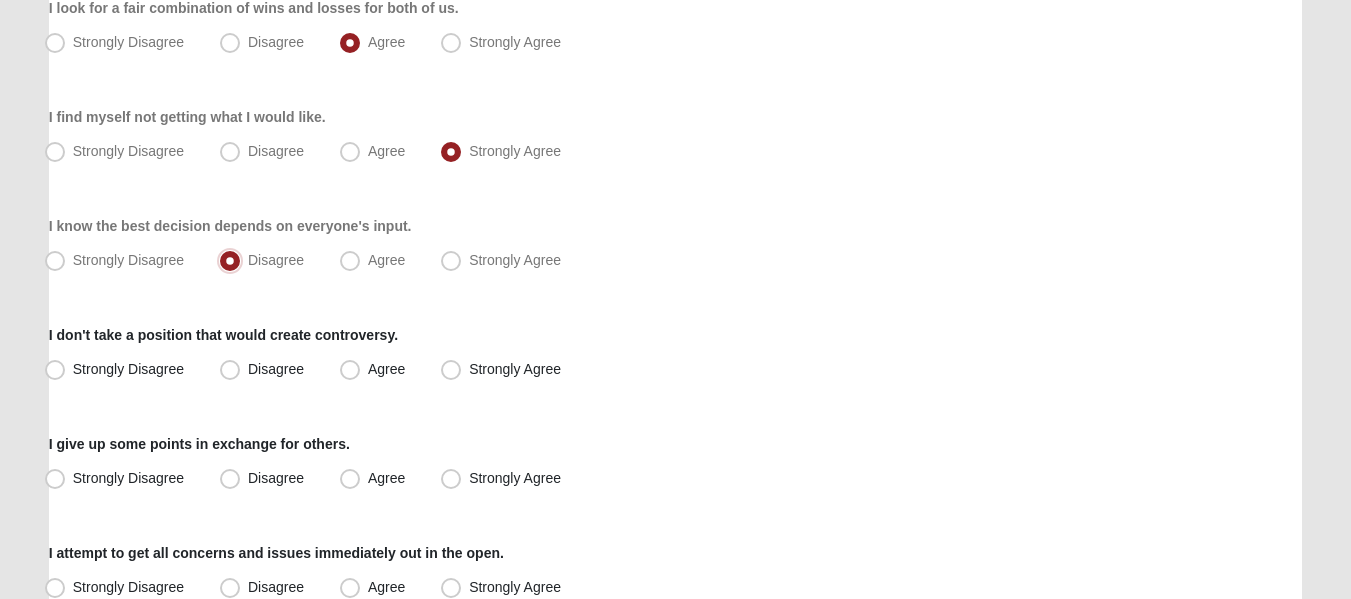 scroll, scrollTop: 300, scrollLeft: 0, axis: vertical 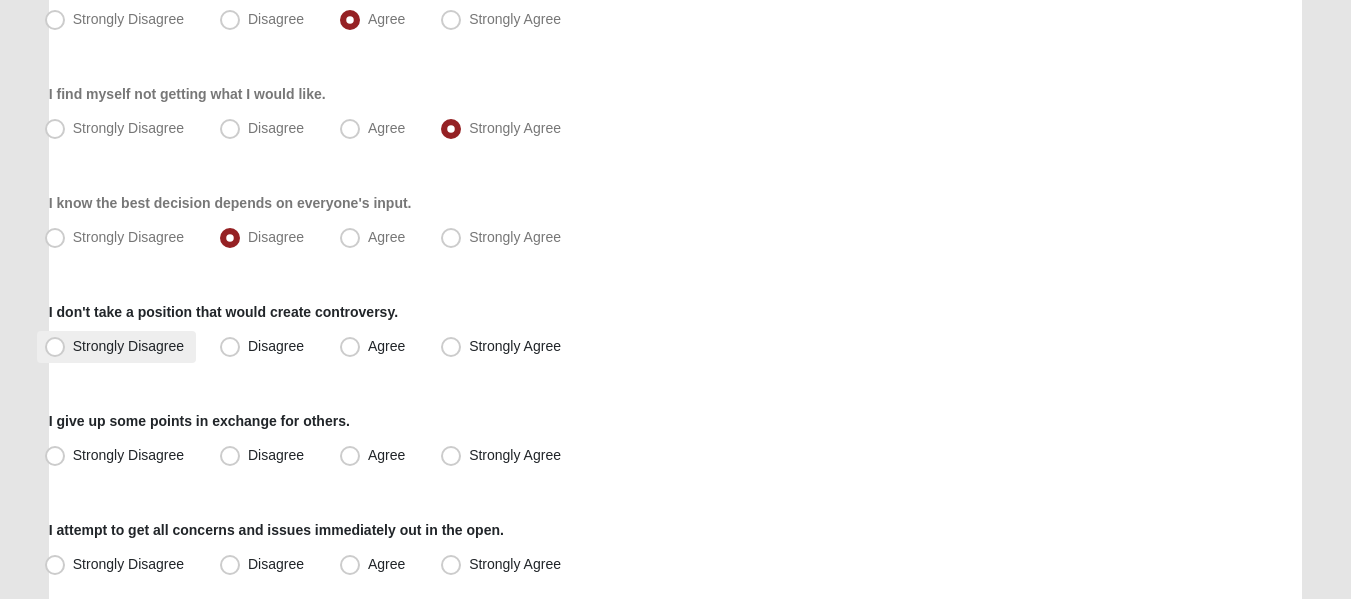 click on "Strongly Disagree" at bounding box center (116, 347) 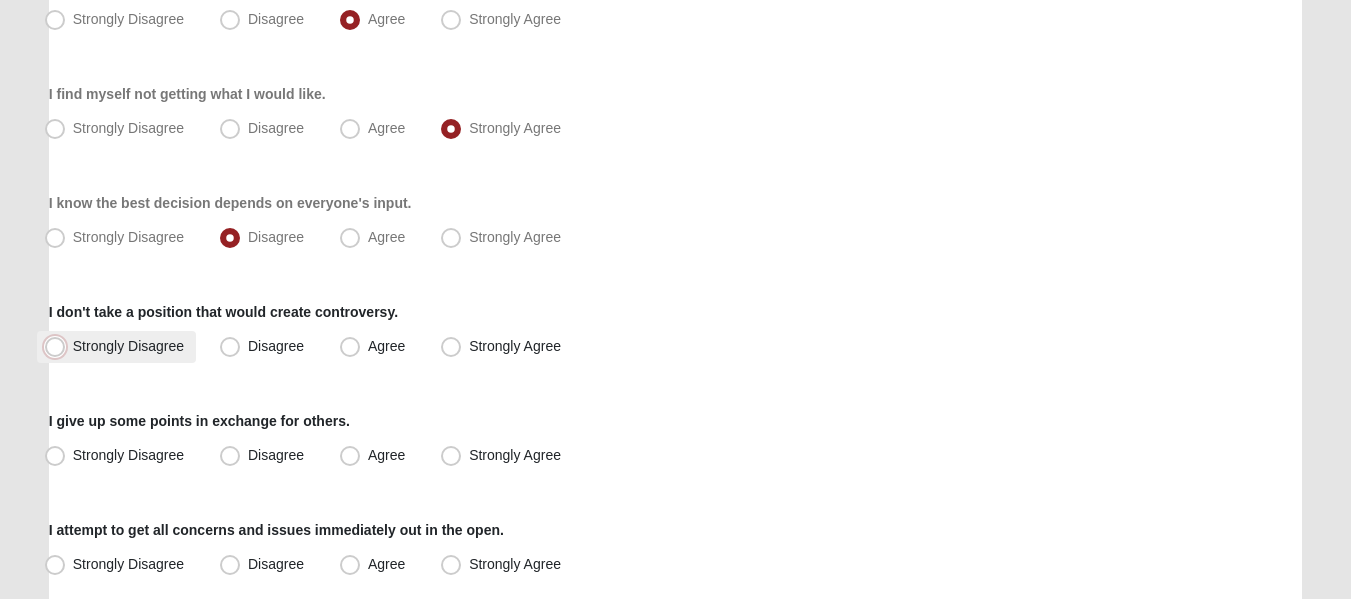 click on "Strongly Disagree" at bounding box center (59, 346) 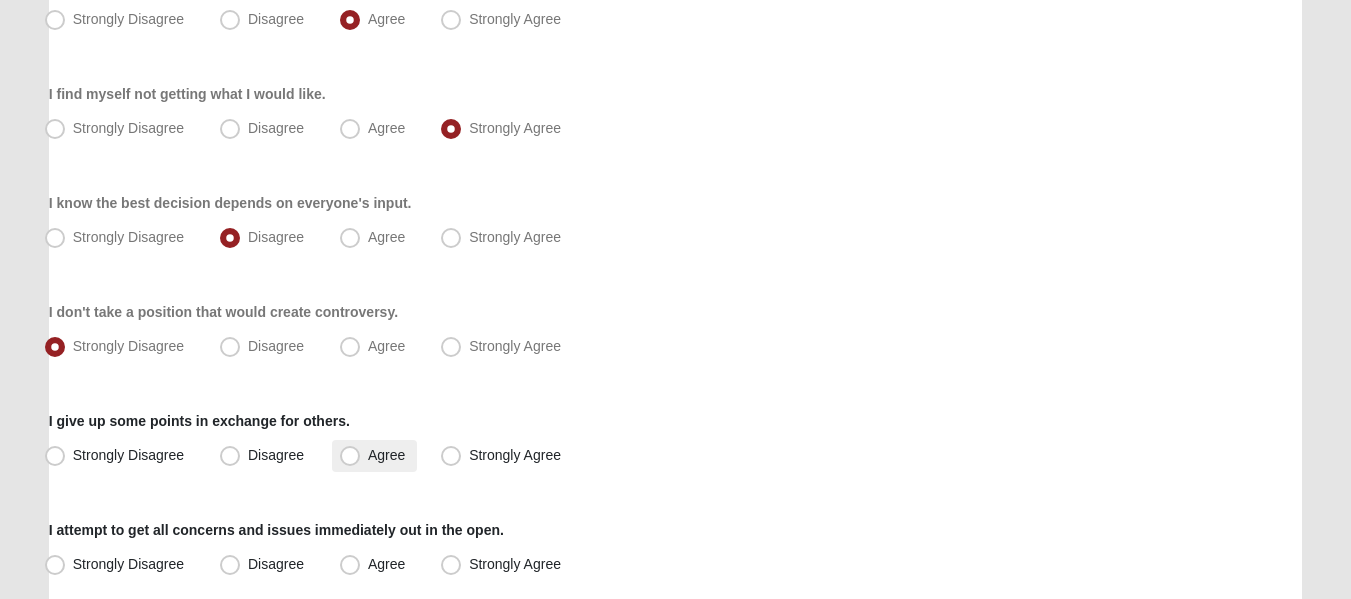 click on "Agree" at bounding box center [386, 455] 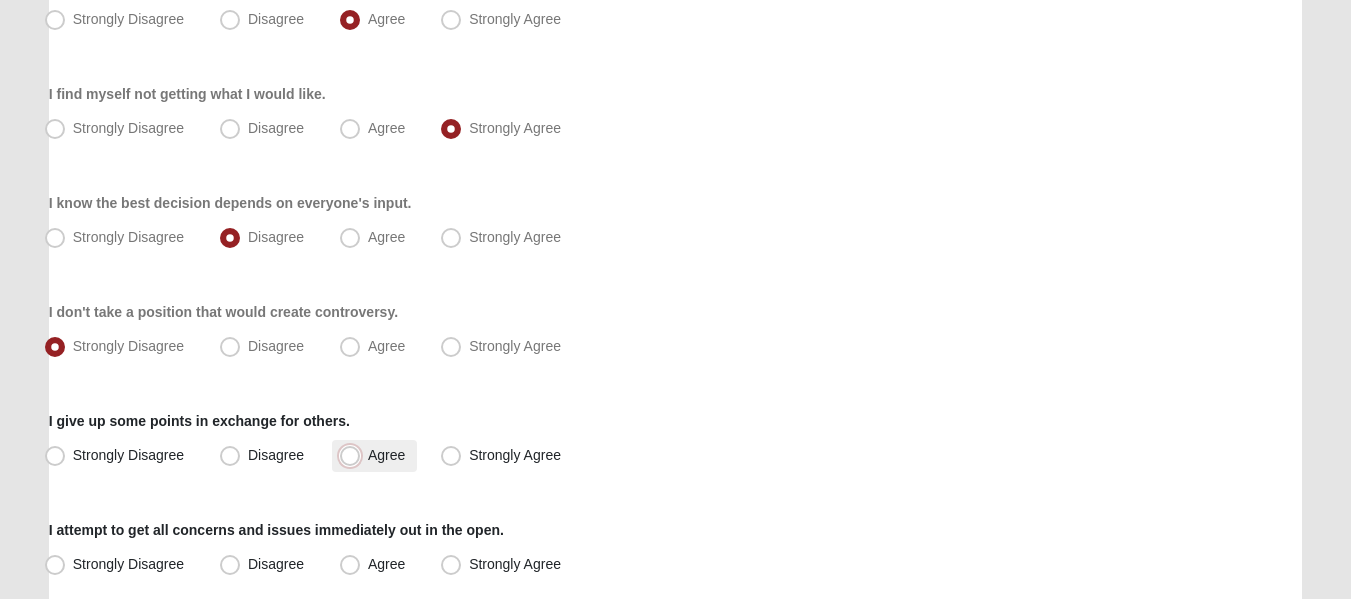 click on "Agree" at bounding box center (354, 455) 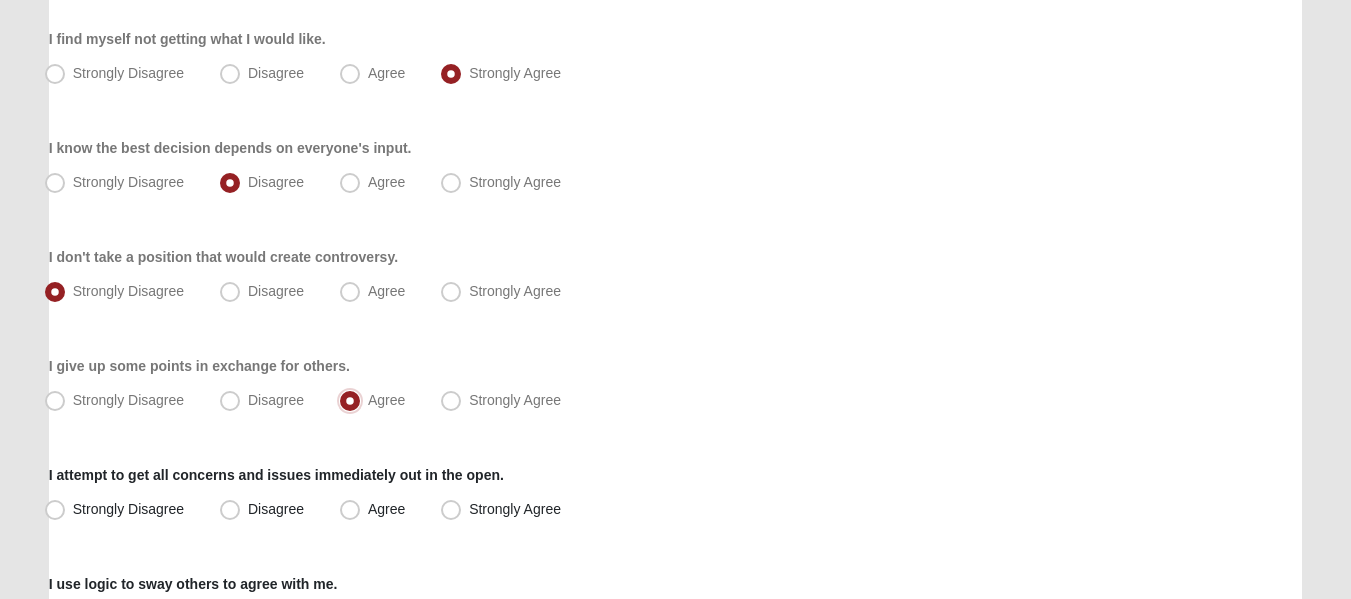 scroll, scrollTop: 500, scrollLeft: 0, axis: vertical 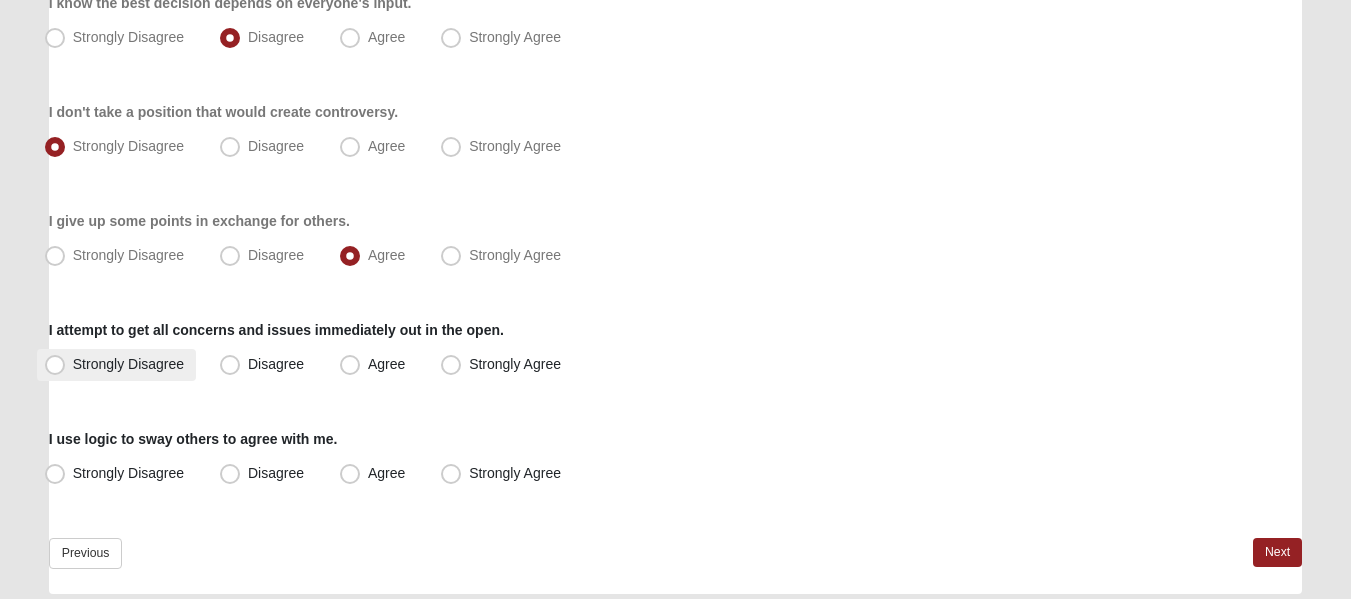 click on "Strongly Disagree" at bounding box center [116, 365] 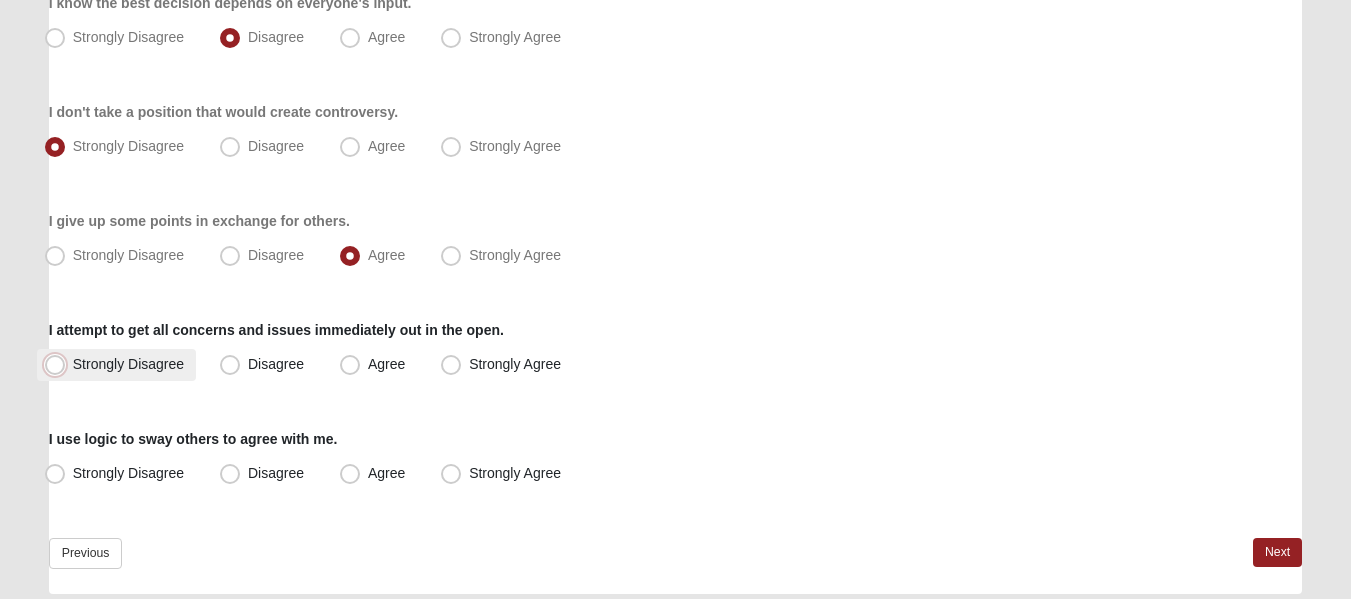 click on "Strongly Disagree" at bounding box center (59, 364) 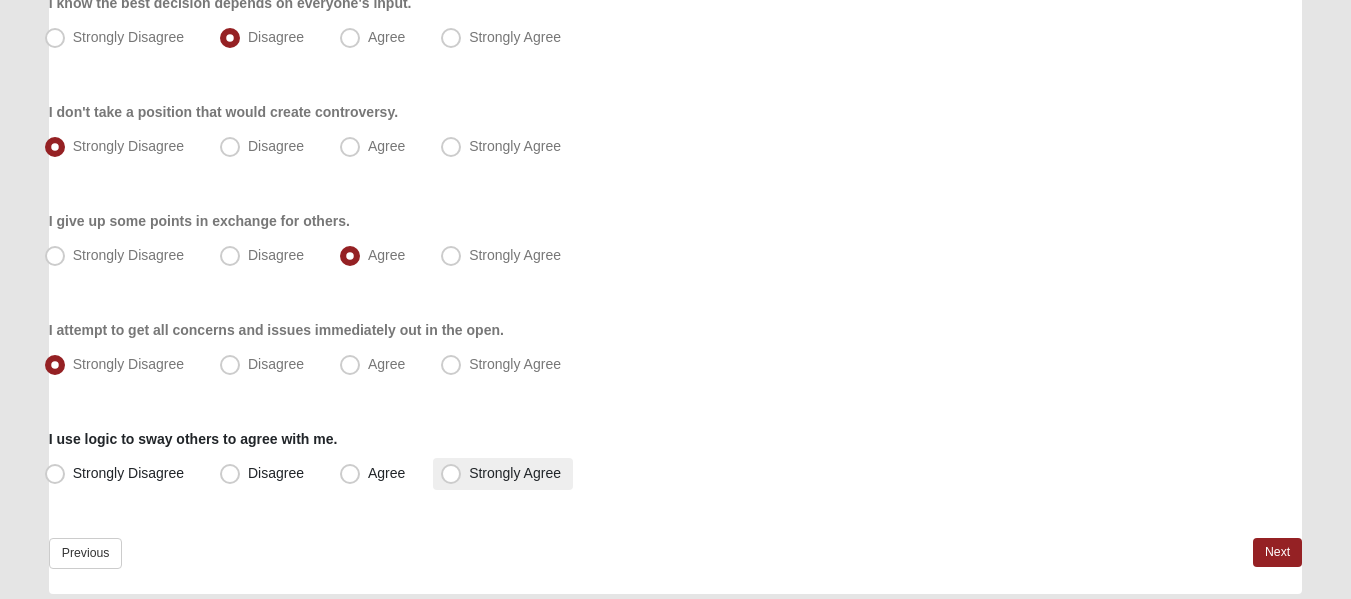 click on "Strongly Agree" at bounding box center (503, 474) 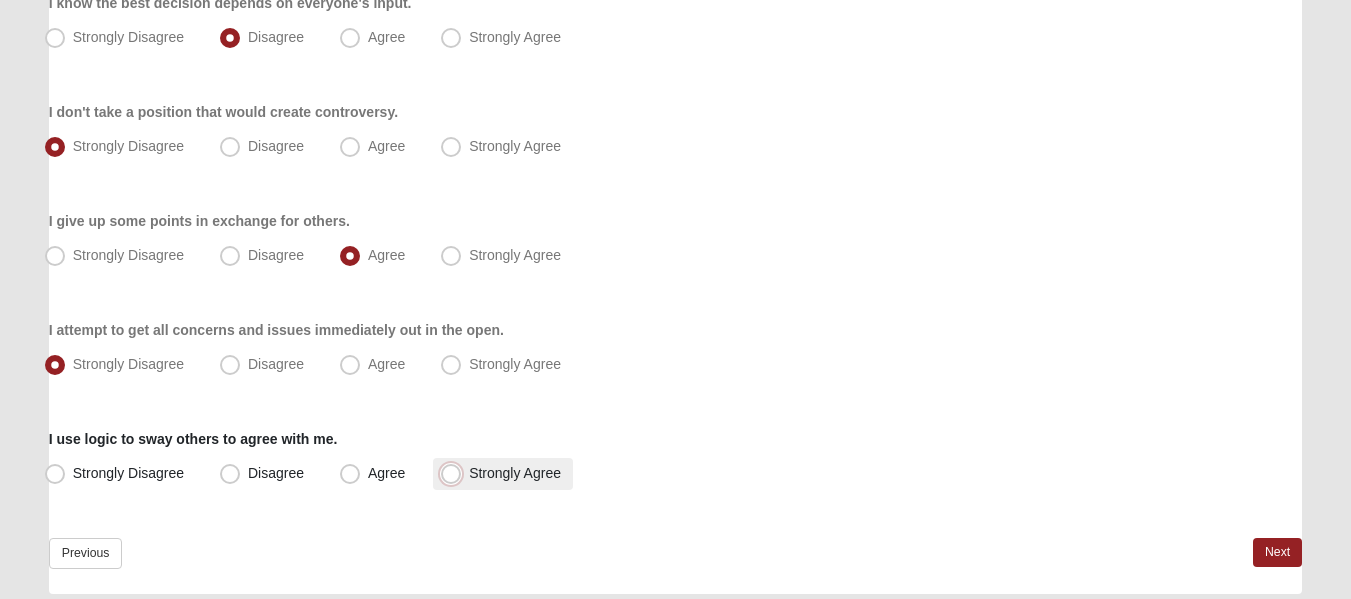 click on "Strongly Agree" at bounding box center (455, 473) 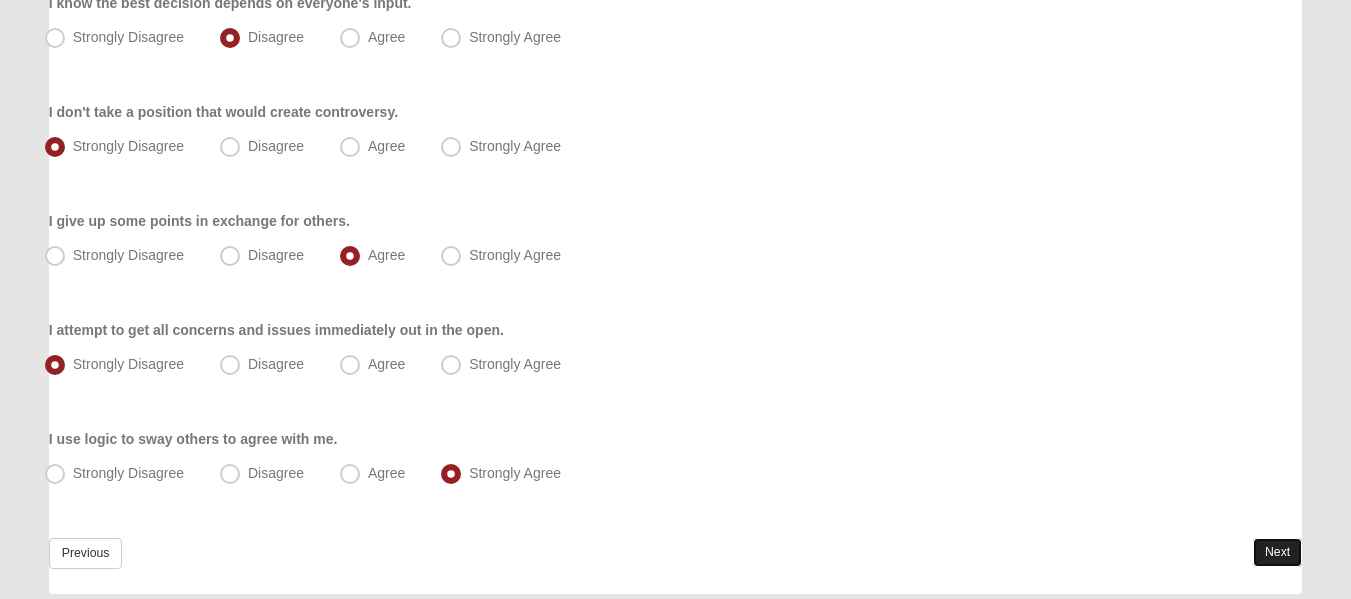 click on "Next" at bounding box center (1277, 552) 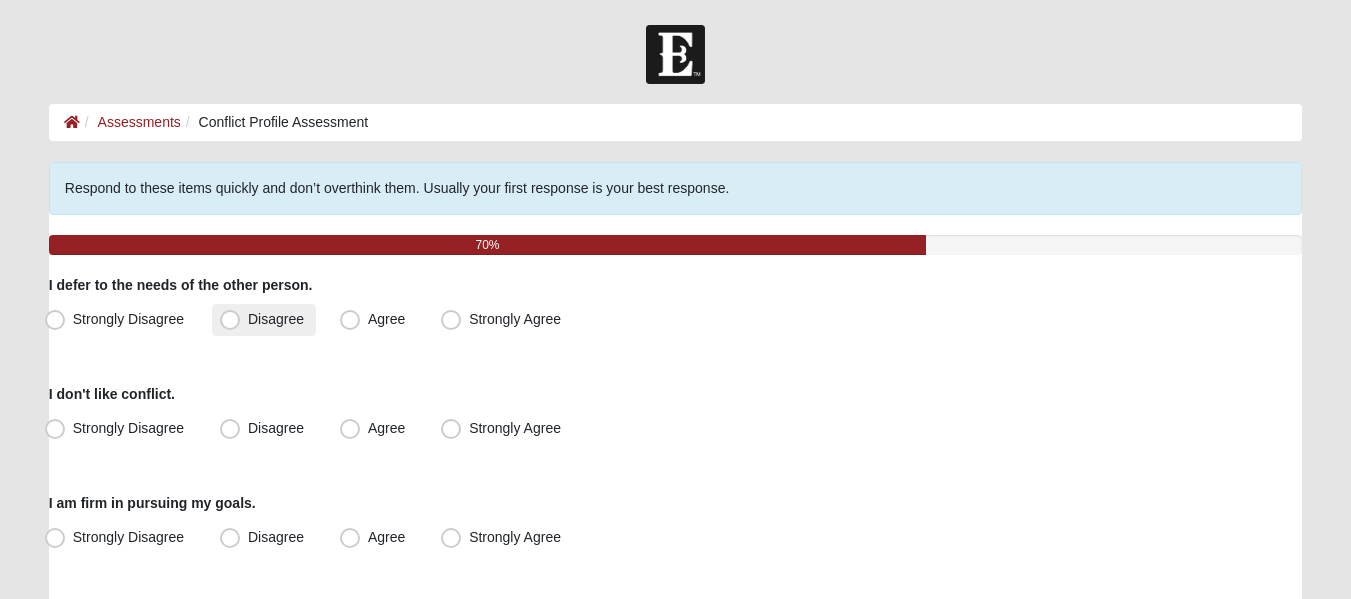 click on "Disagree" at bounding box center [276, 319] 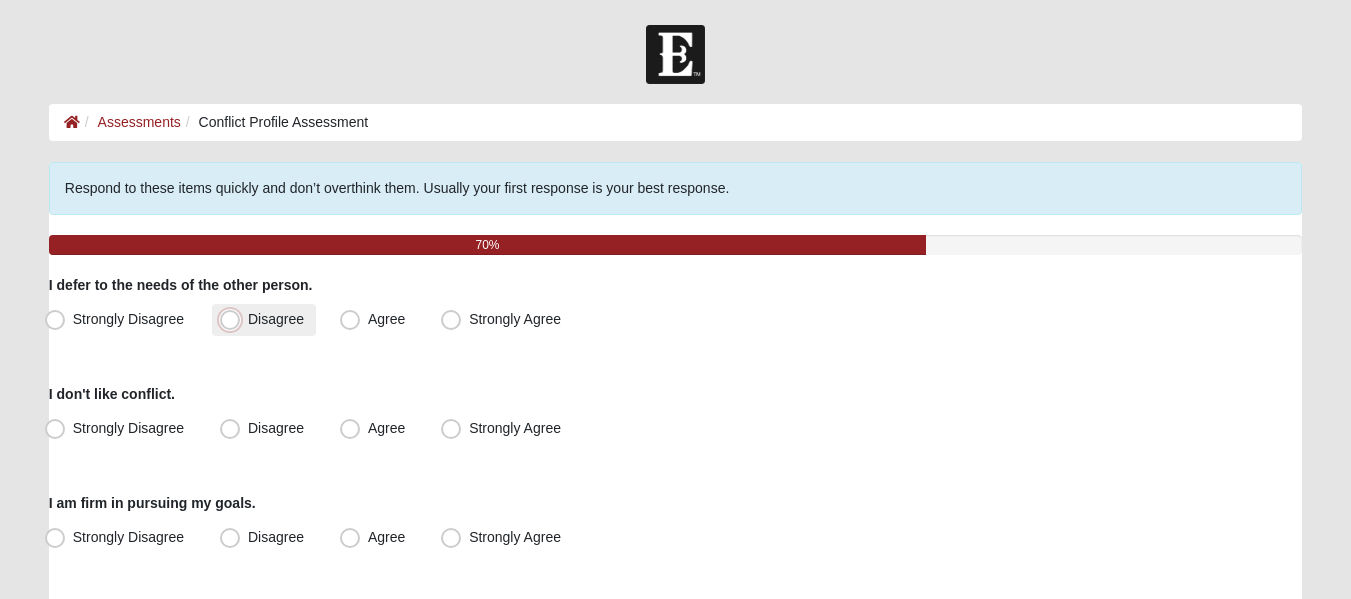 click on "Disagree" at bounding box center (234, 319) 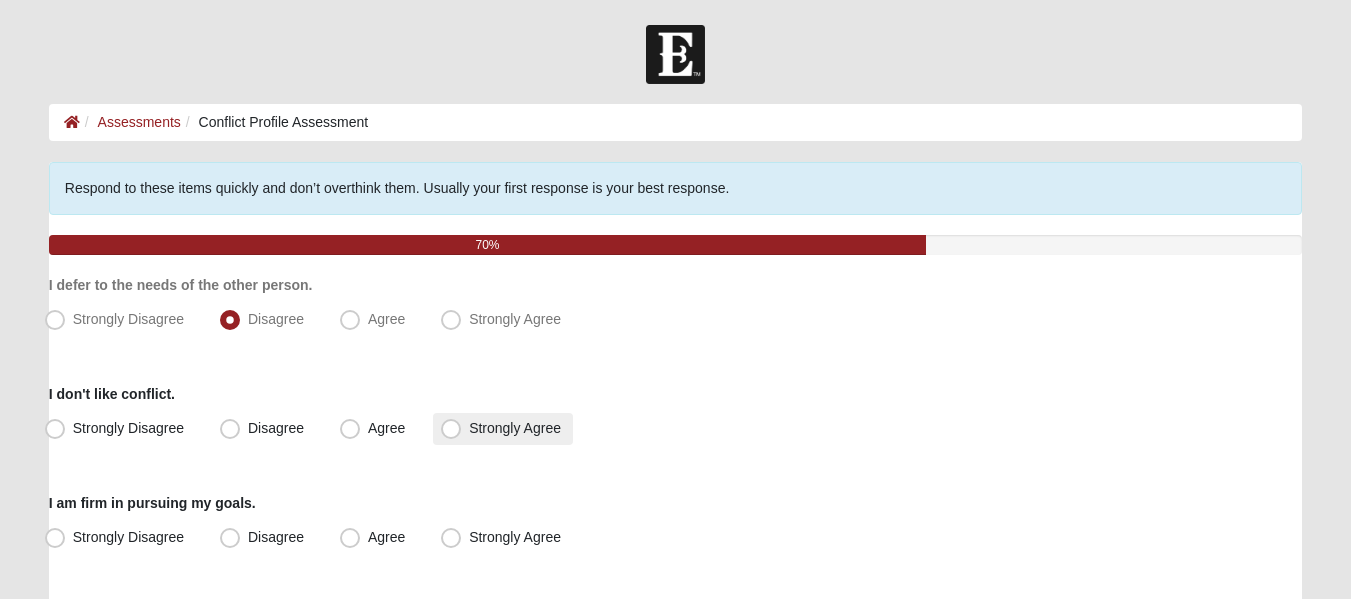 click on "Strongly Agree" at bounding box center (515, 428) 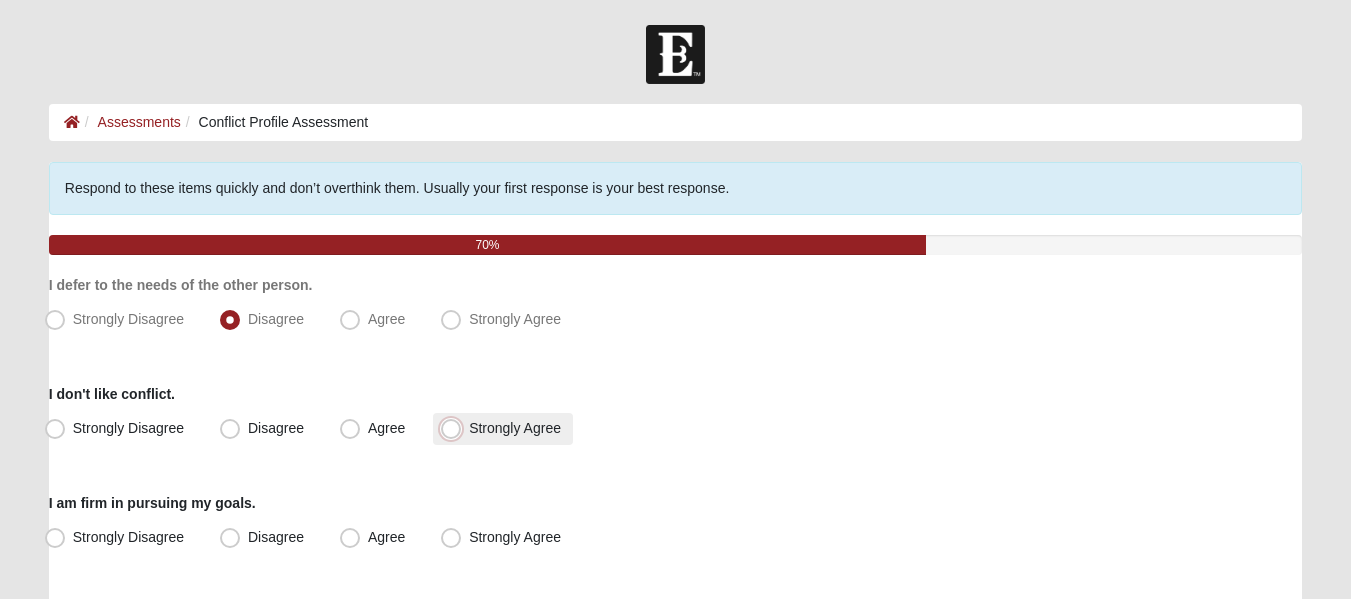 click on "Strongly Agree" at bounding box center [455, 428] 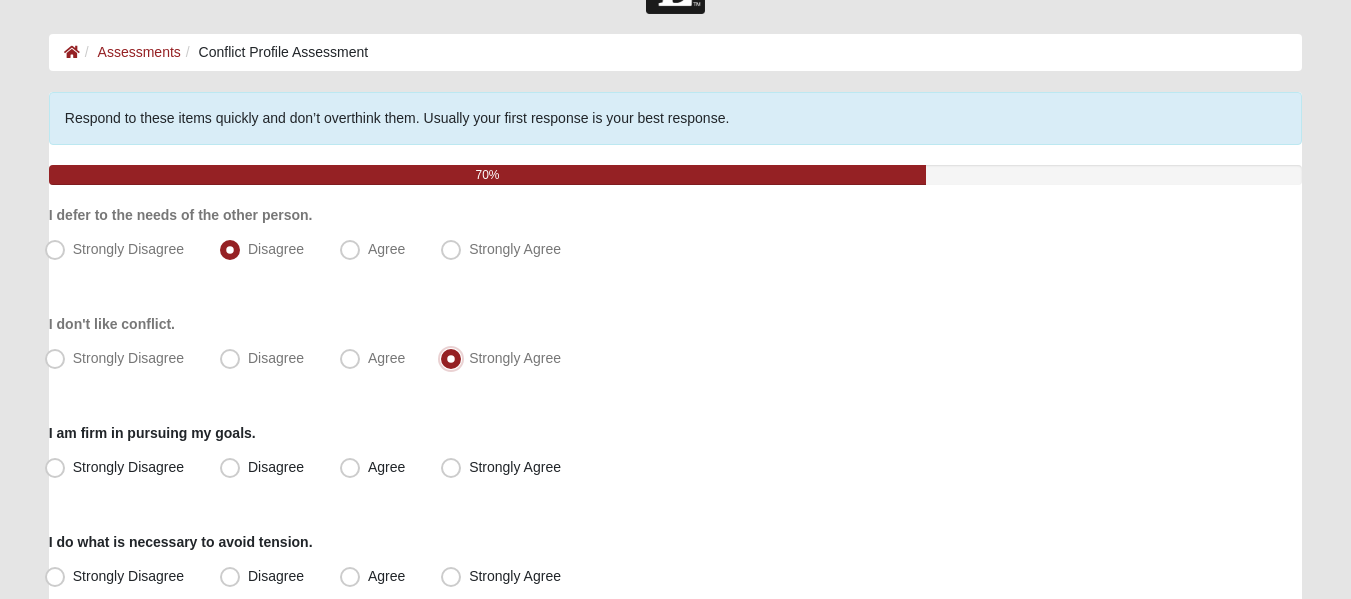 scroll, scrollTop: 100, scrollLeft: 0, axis: vertical 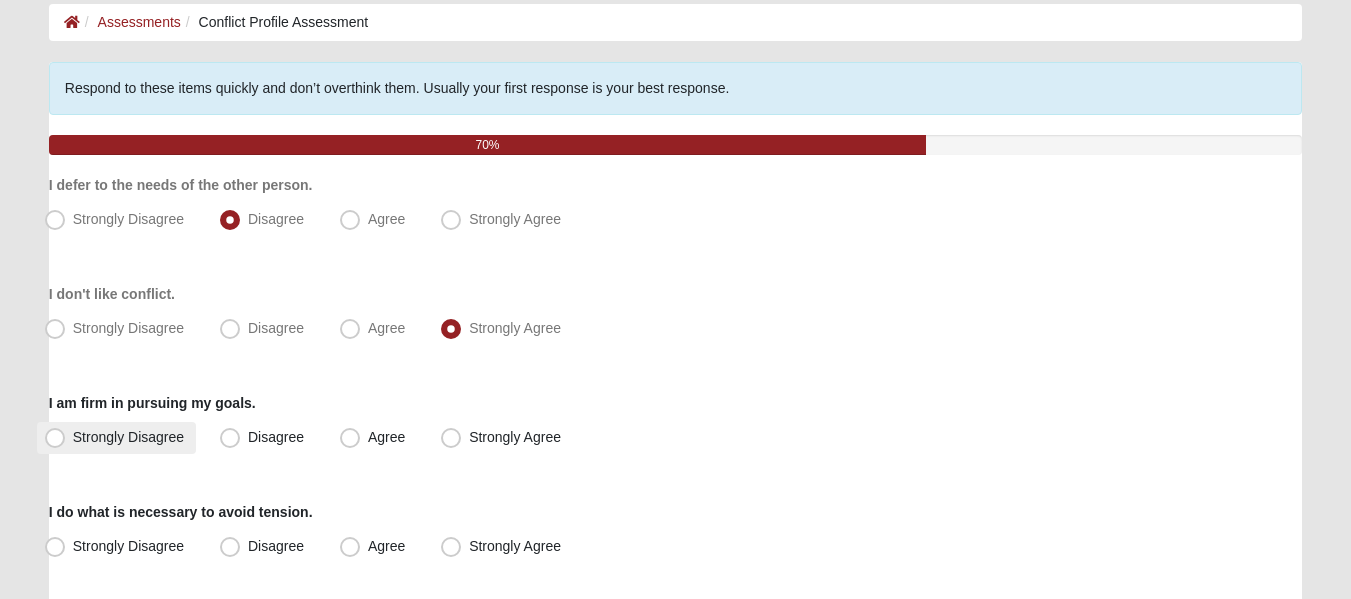 click on "Strongly Disagree" at bounding box center (128, 437) 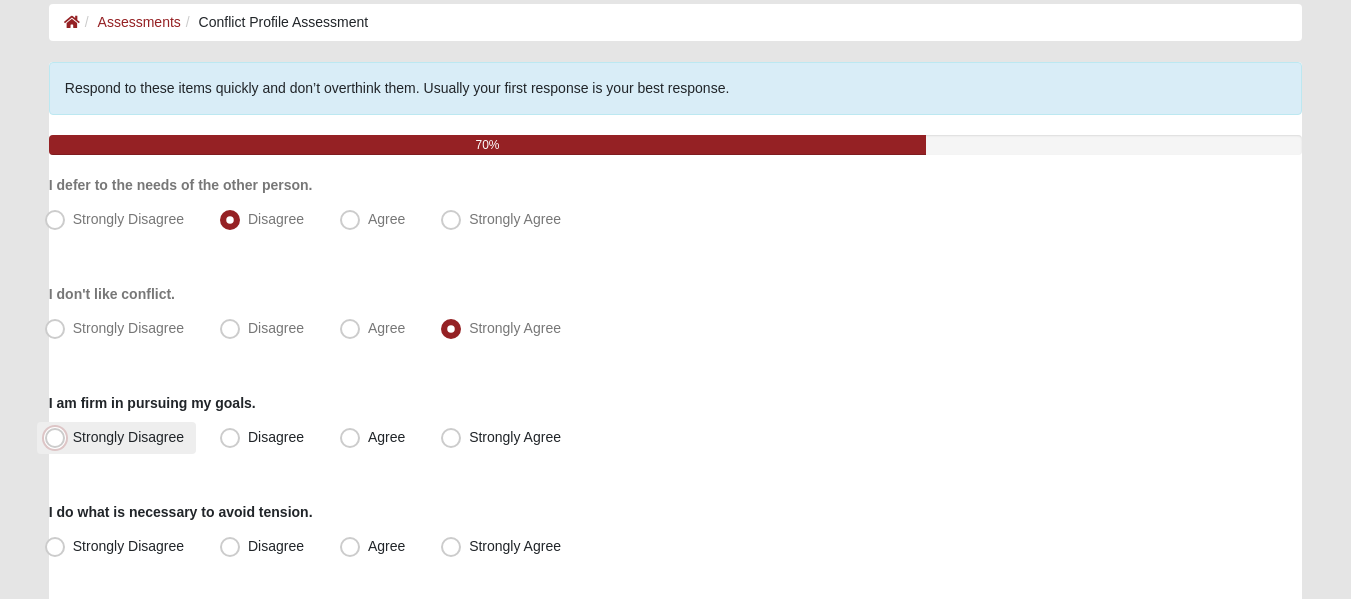 click on "Strongly Disagree" at bounding box center (59, 437) 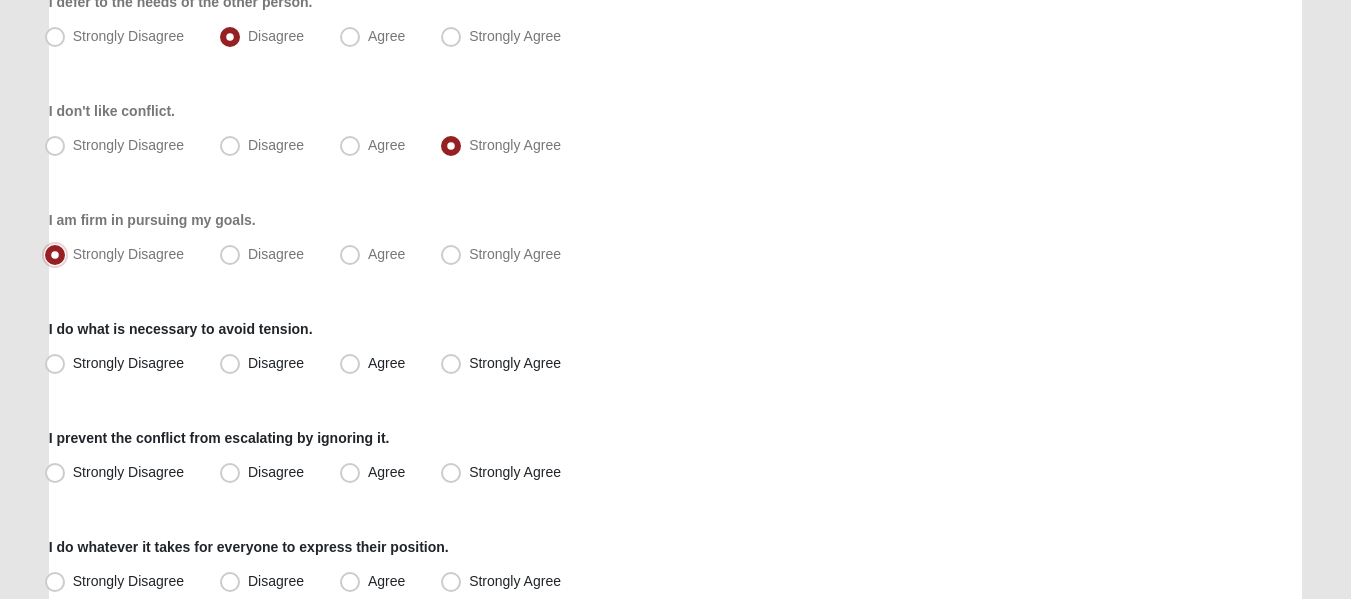 scroll, scrollTop: 300, scrollLeft: 0, axis: vertical 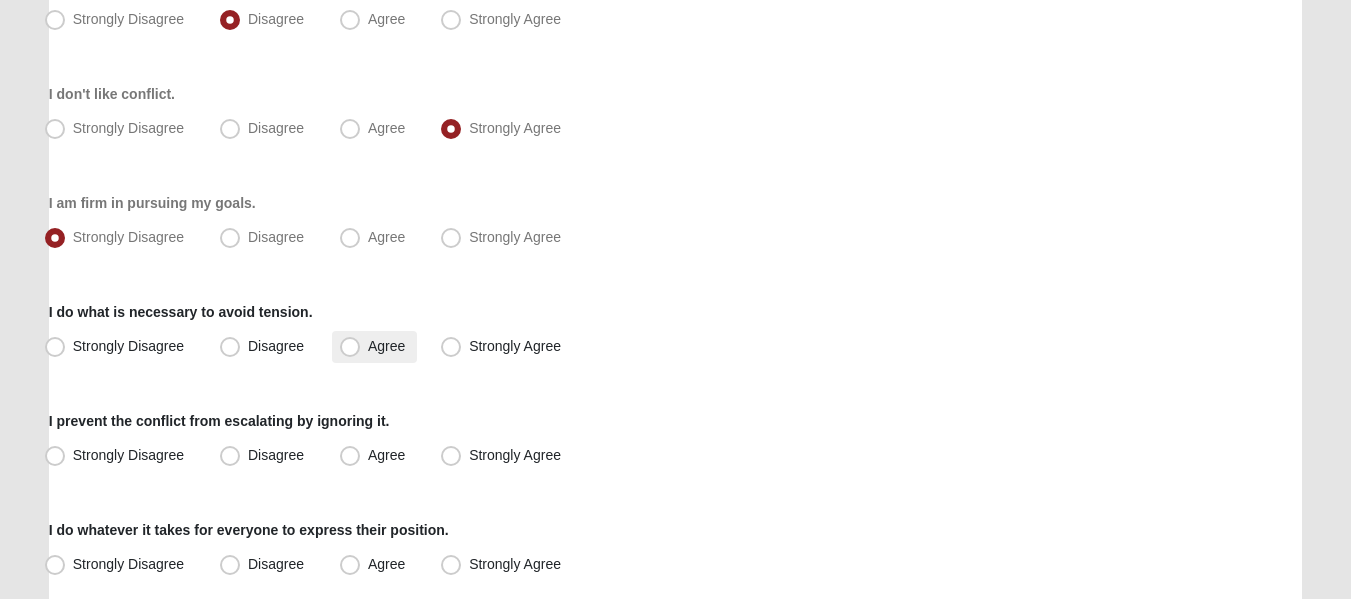 click on "Agree" at bounding box center (386, 346) 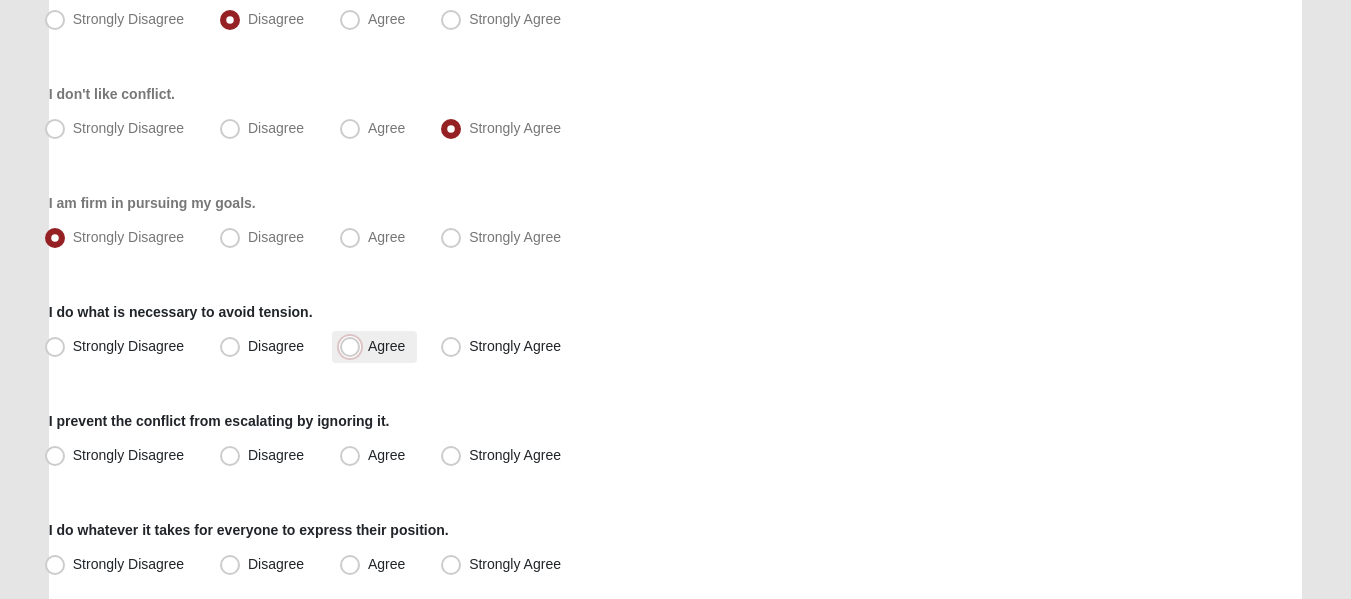 click on "Agree" at bounding box center (354, 346) 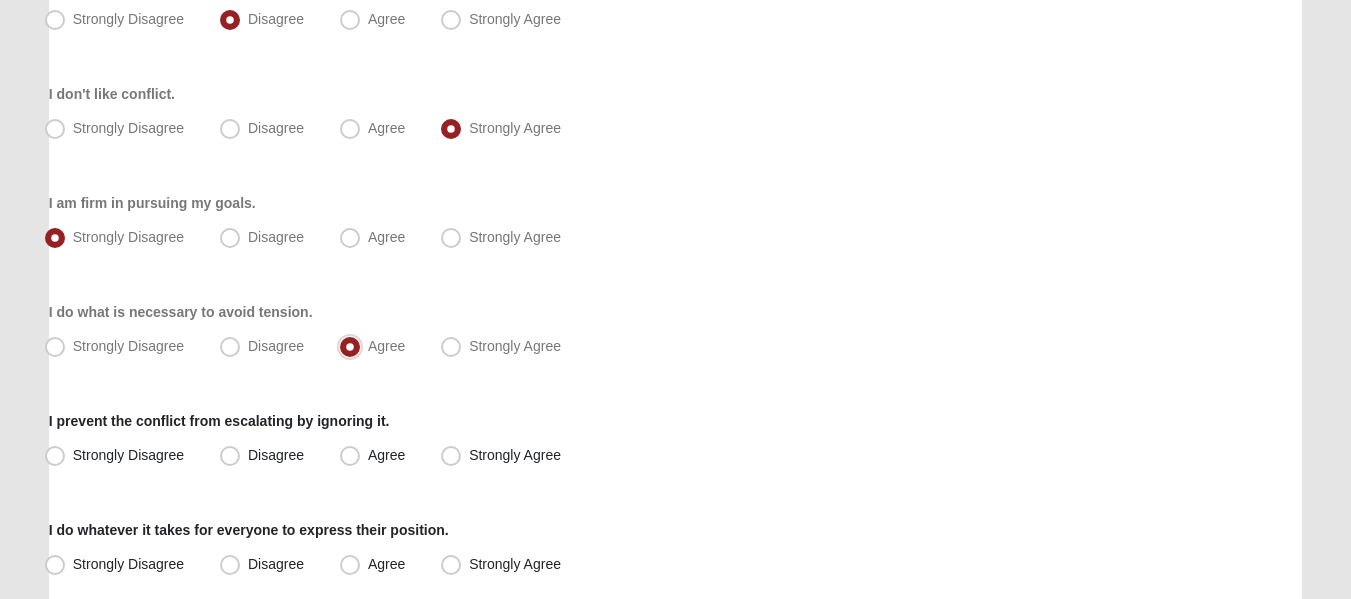 scroll, scrollTop: 400, scrollLeft: 0, axis: vertical 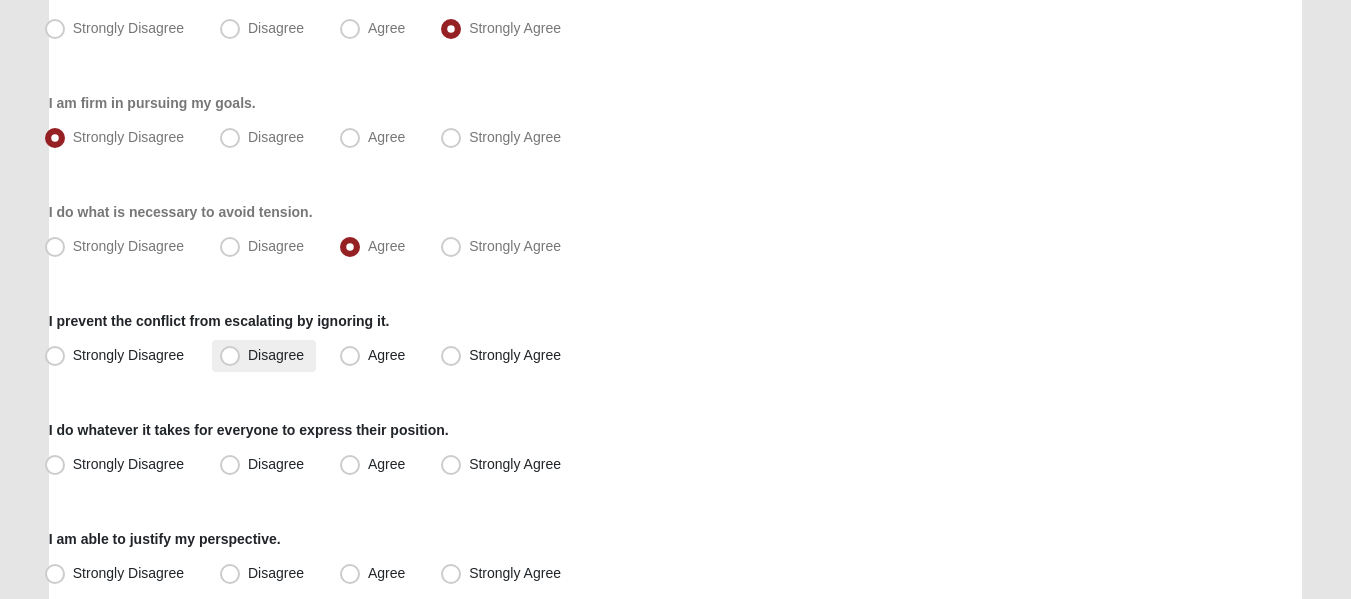 click on "Disagree" at bounding box center [276, 355] 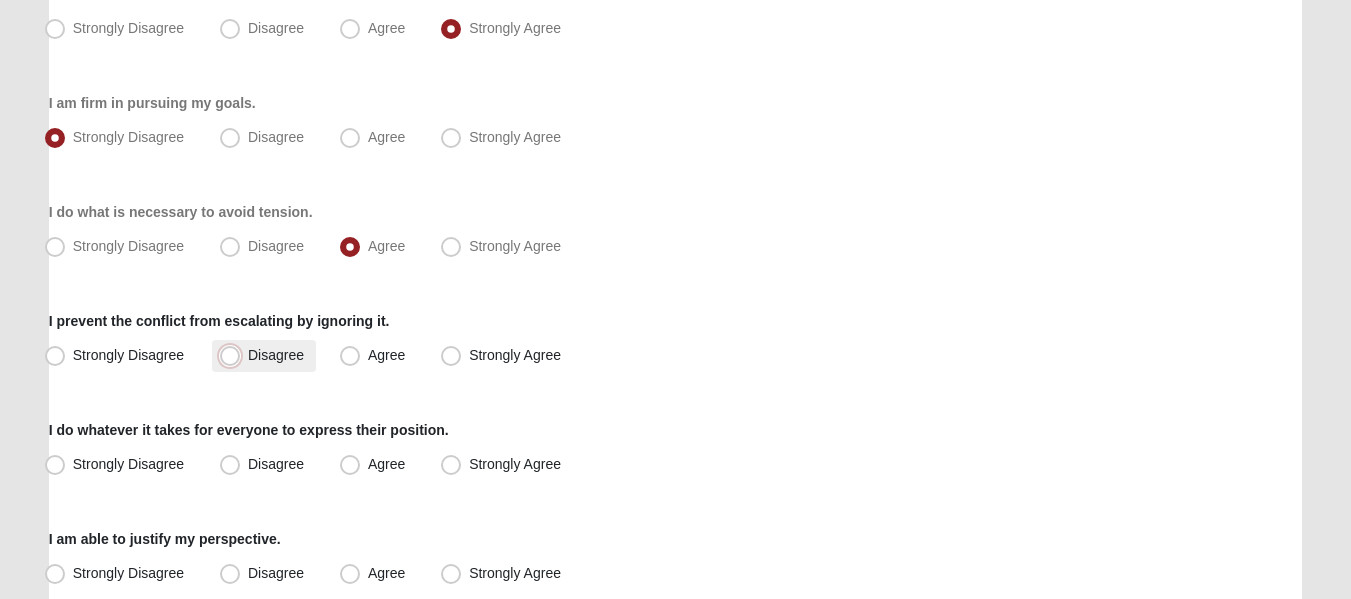 click on "Disagree" at bounding box center [234, 355] 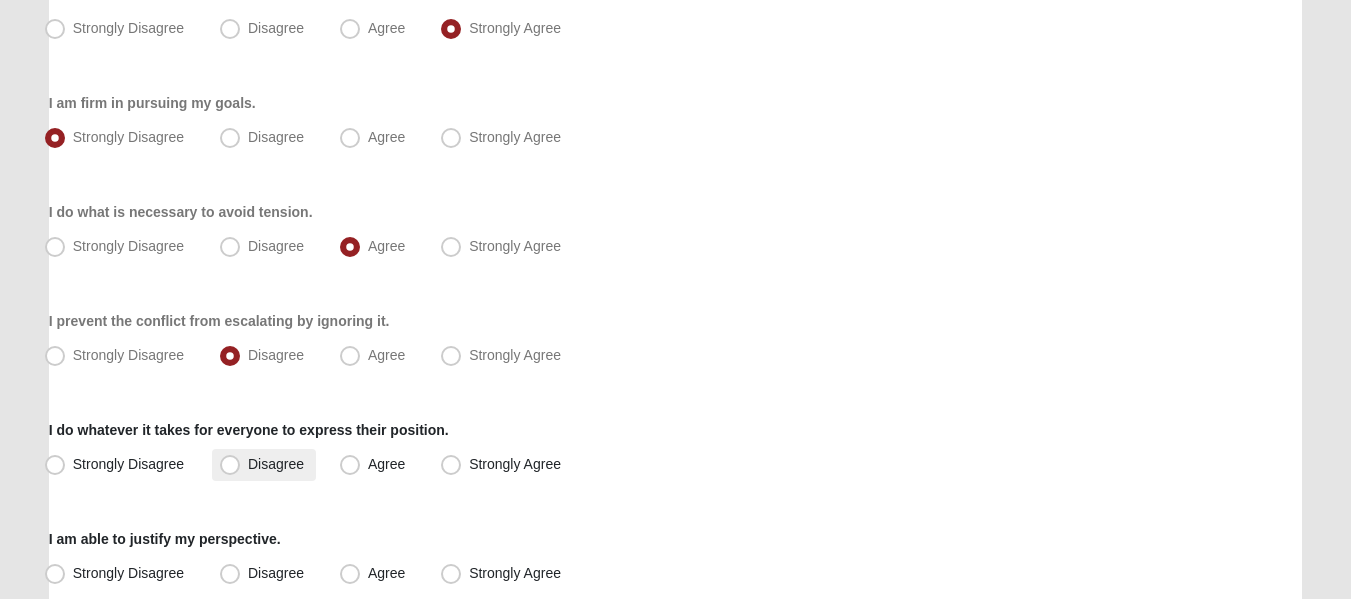 click on "Disagree" at bounding box center [276, 464] 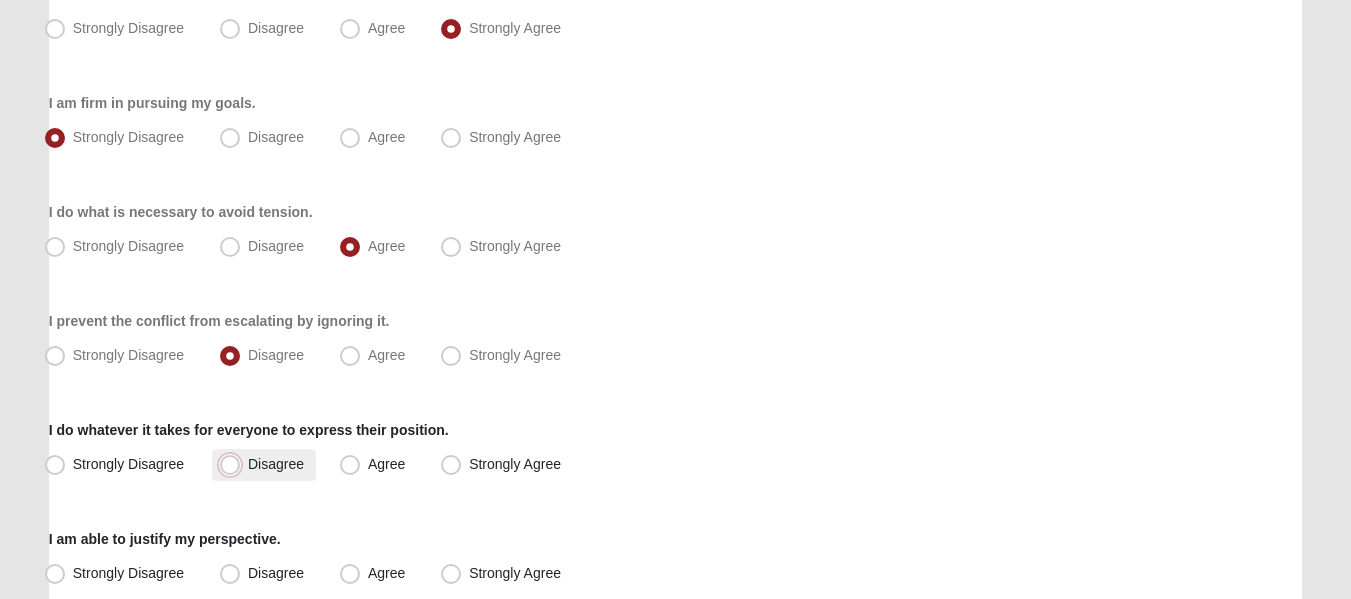 click on "Disagree" at bounding box center [234, 464] 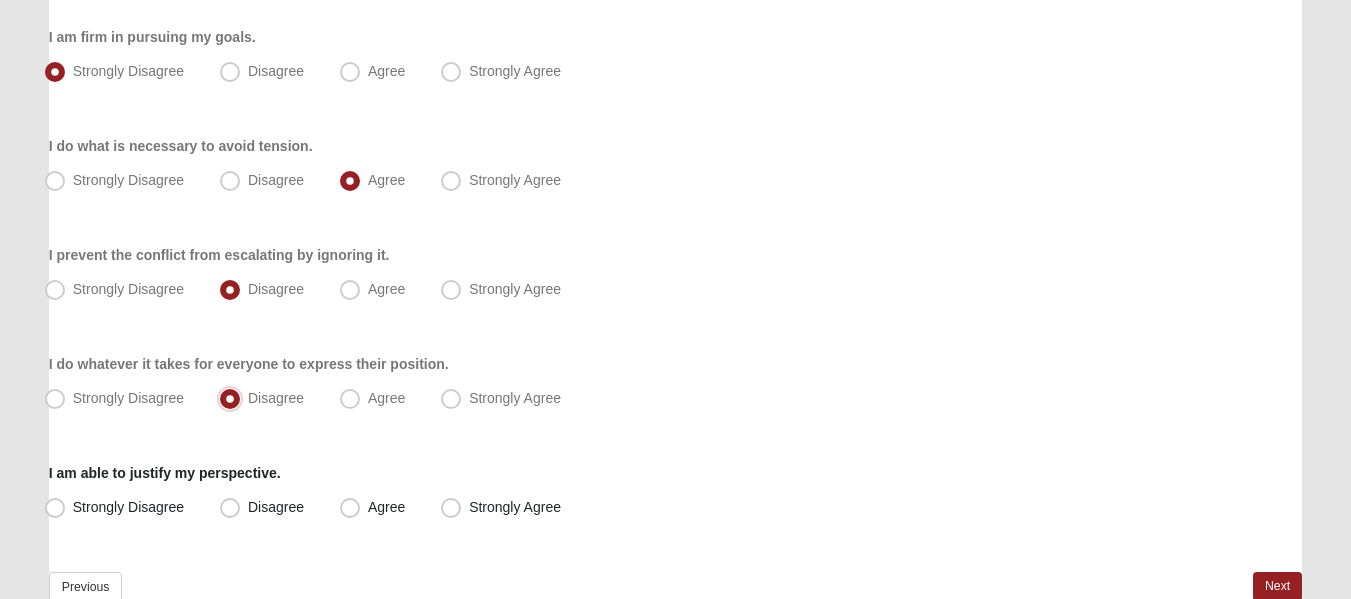 scroll, scrollTop: 568, scrollLeft: 0, axis: vertical 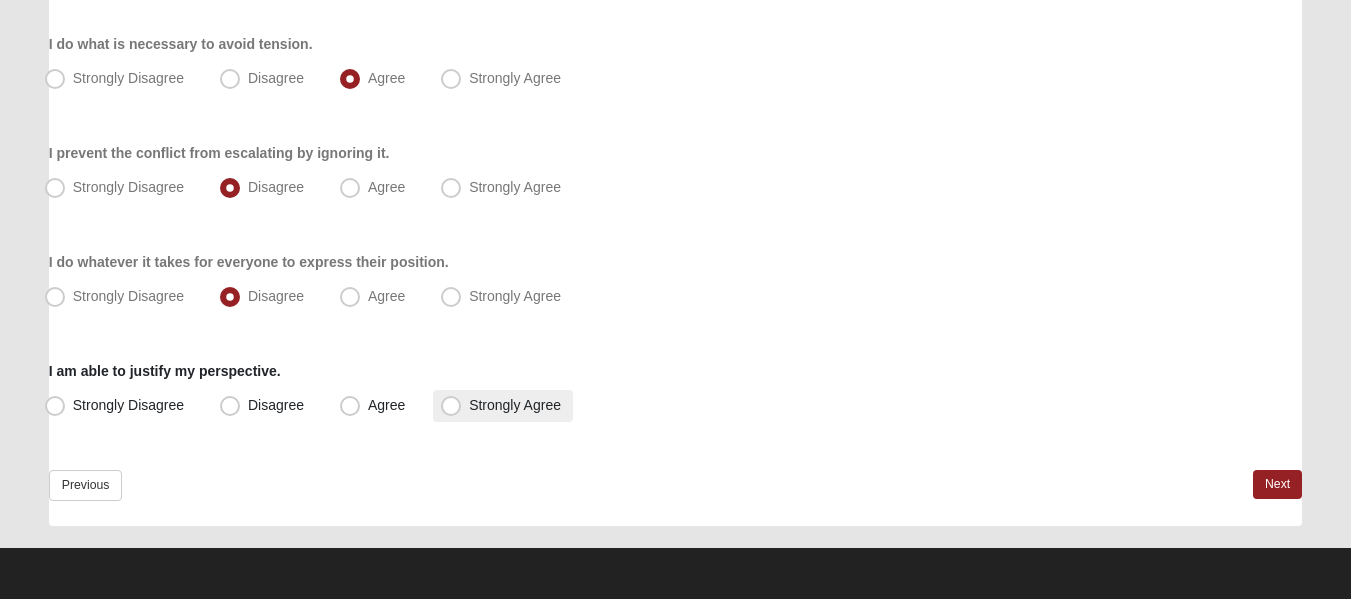 click on "Strongly Agree" at bounding box center (503, 406) 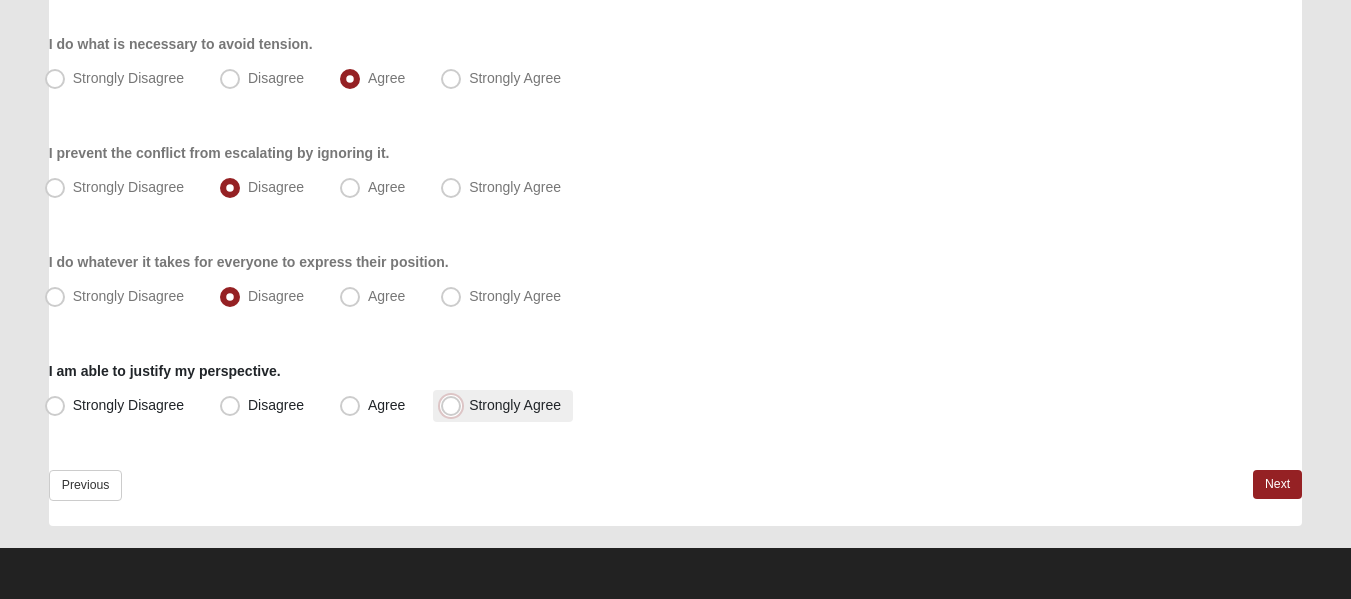 click on "Strongly Agree" at bounding box center (455, 405) 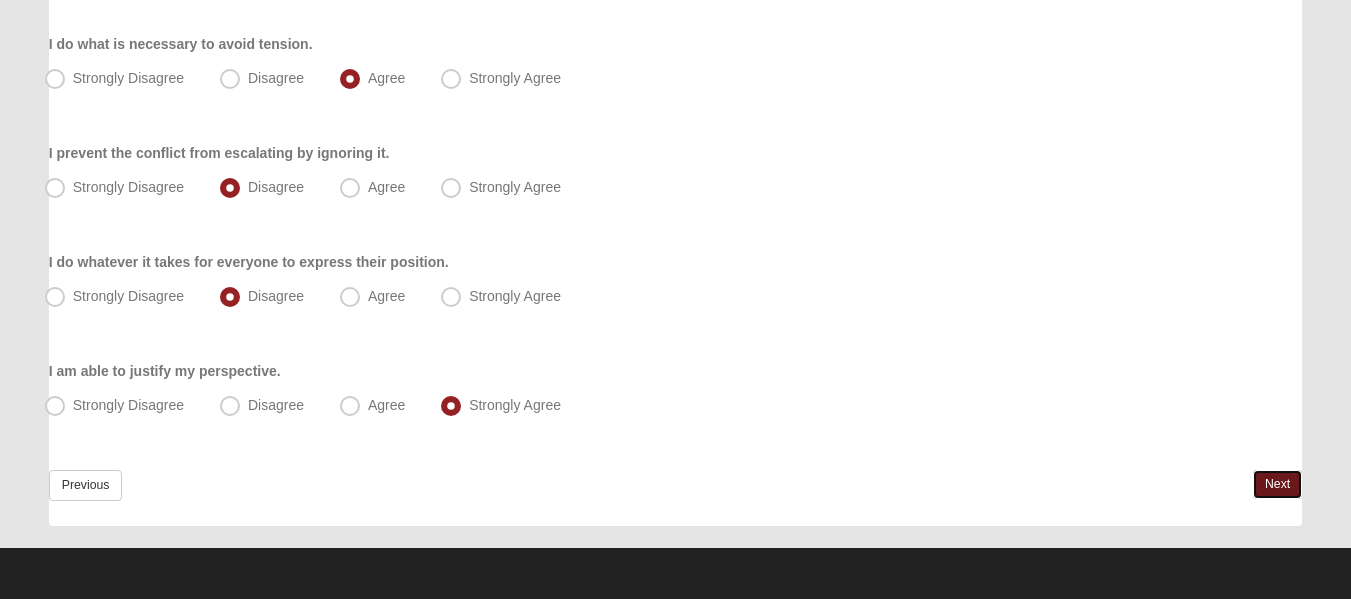 click on "Next" at bounding box center (1277, 484) 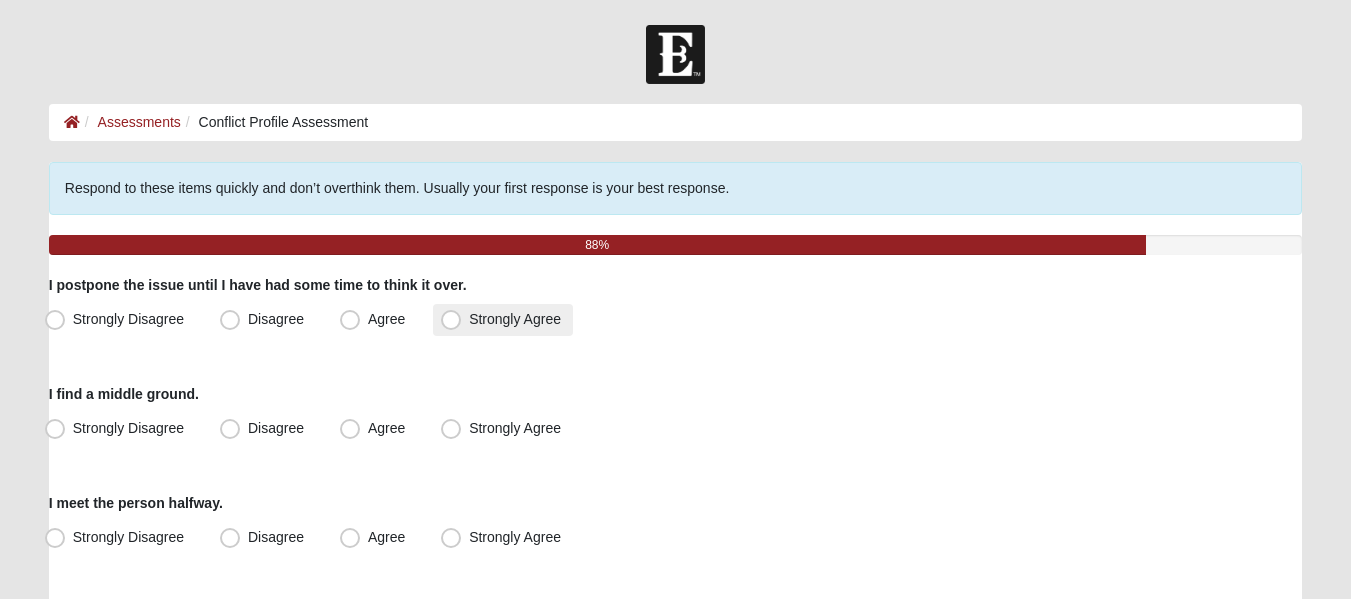 click on "Strongly Agree" at bounding box center [503, 320] 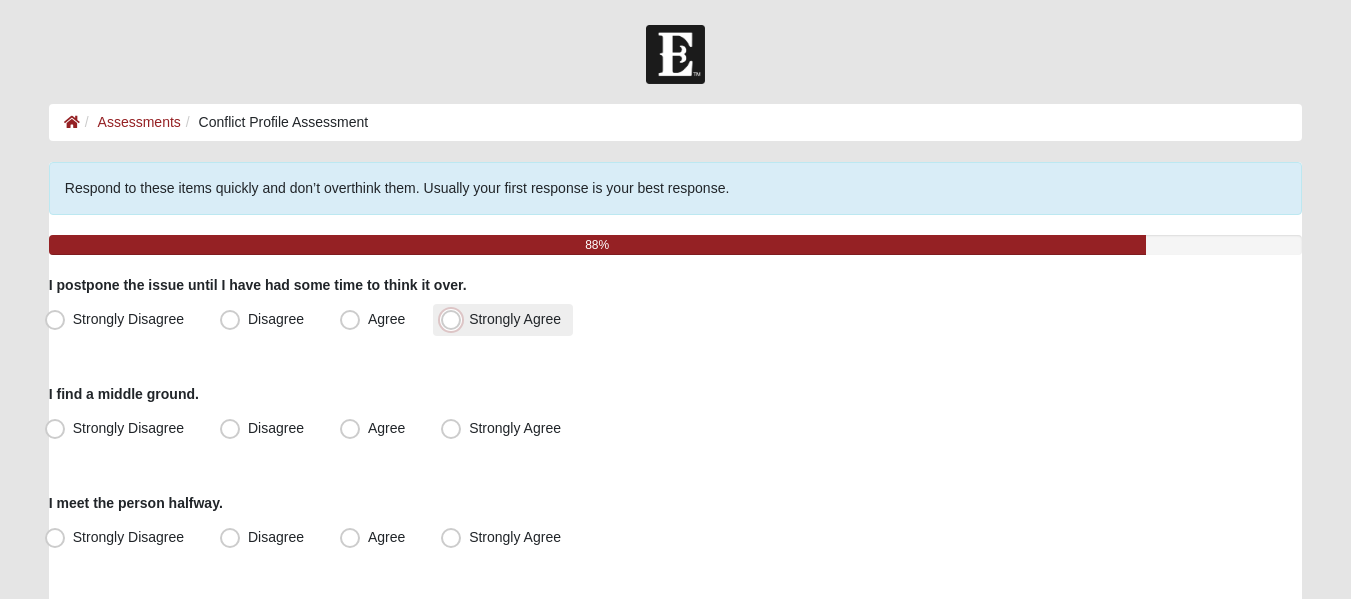 click on "Strongly Agree" at bounding box center [455, 319] 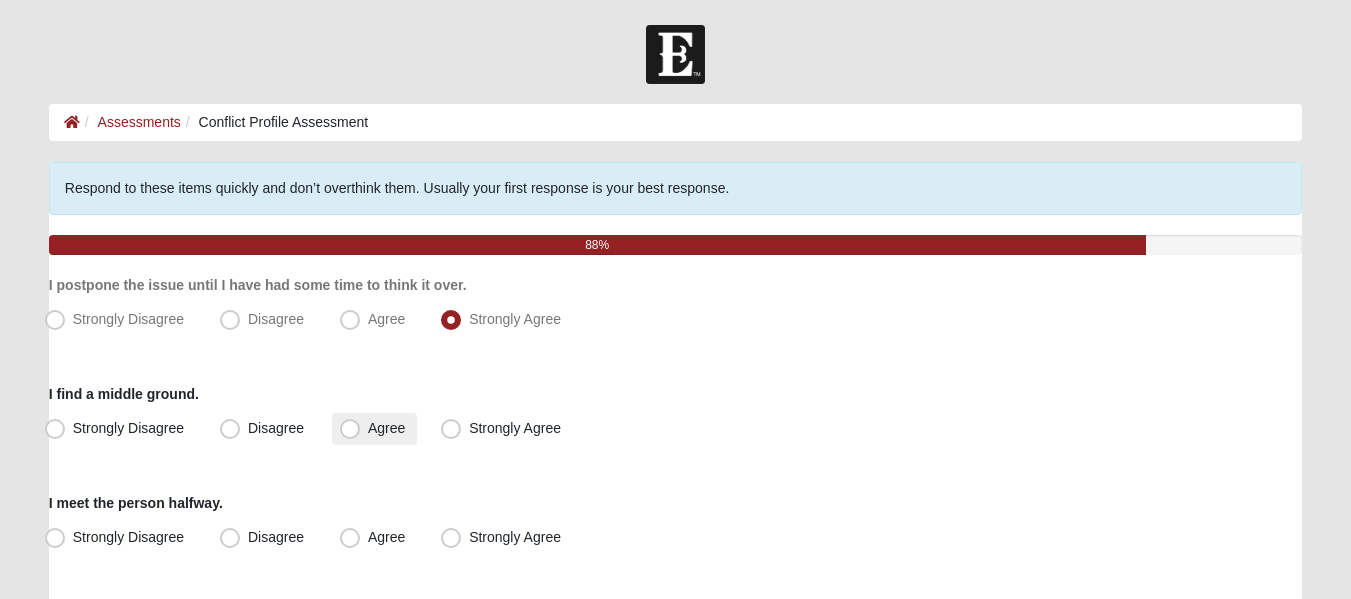 click on "Agree" at bounding box center (386, 428) 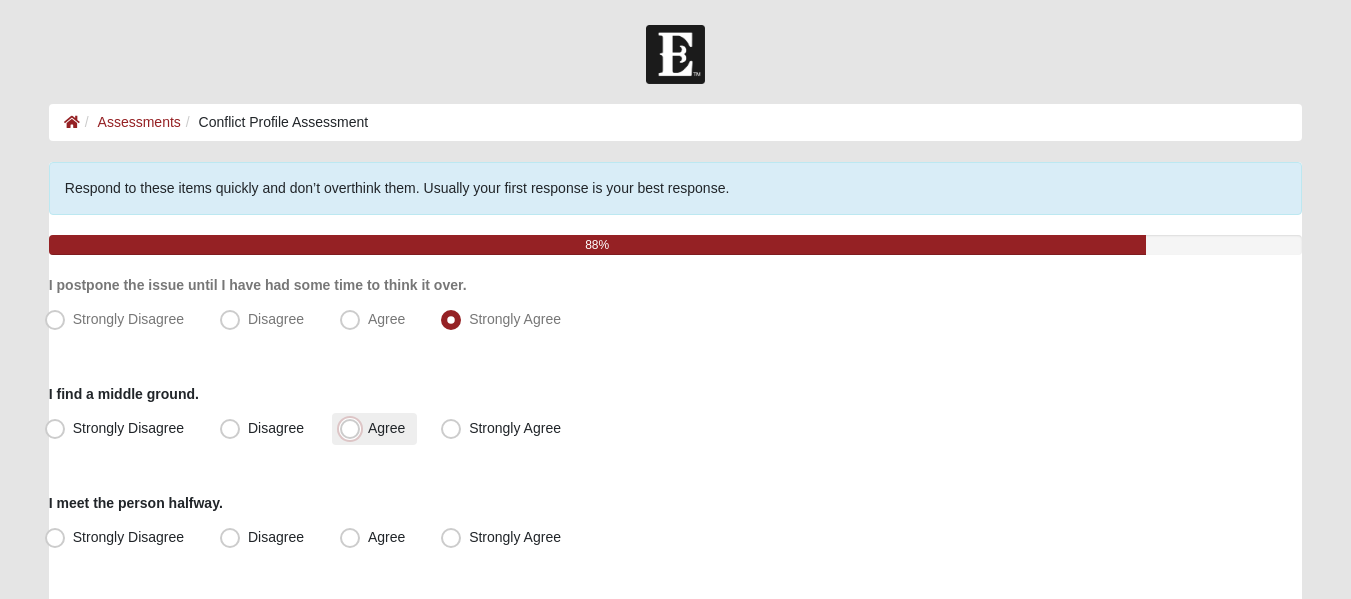click on "Agree" at bounding box center [354, 428] 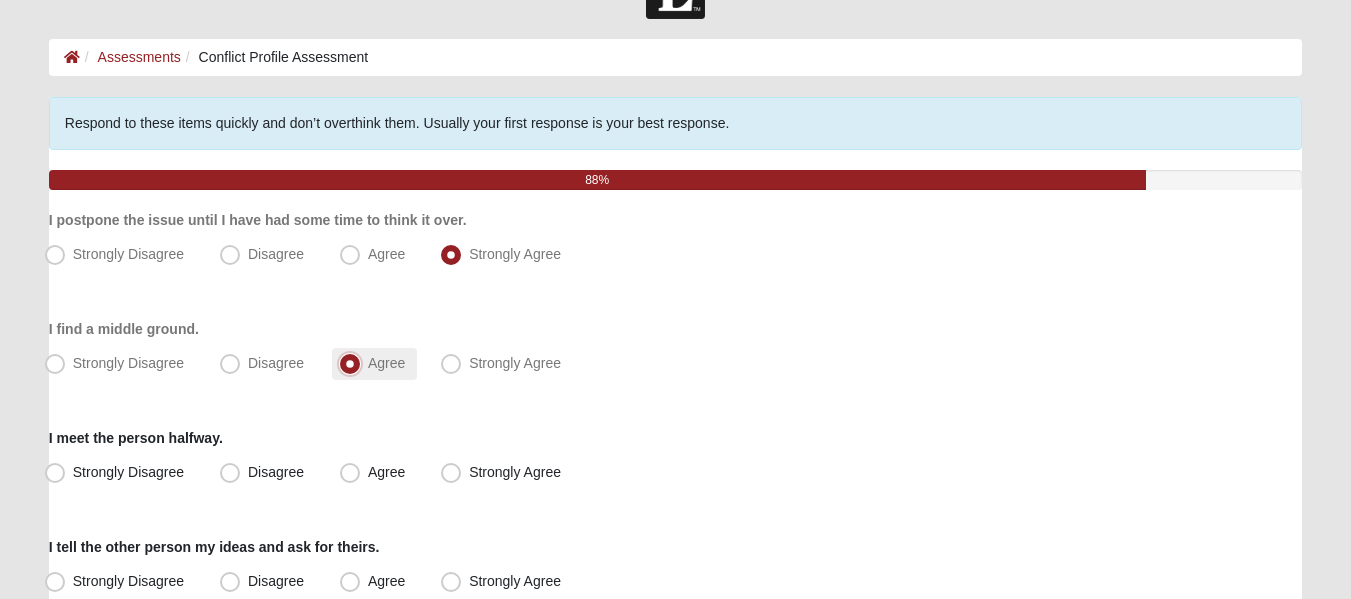 scroll, scrollTop: 100, scrollLeft: 0, axis: vertical 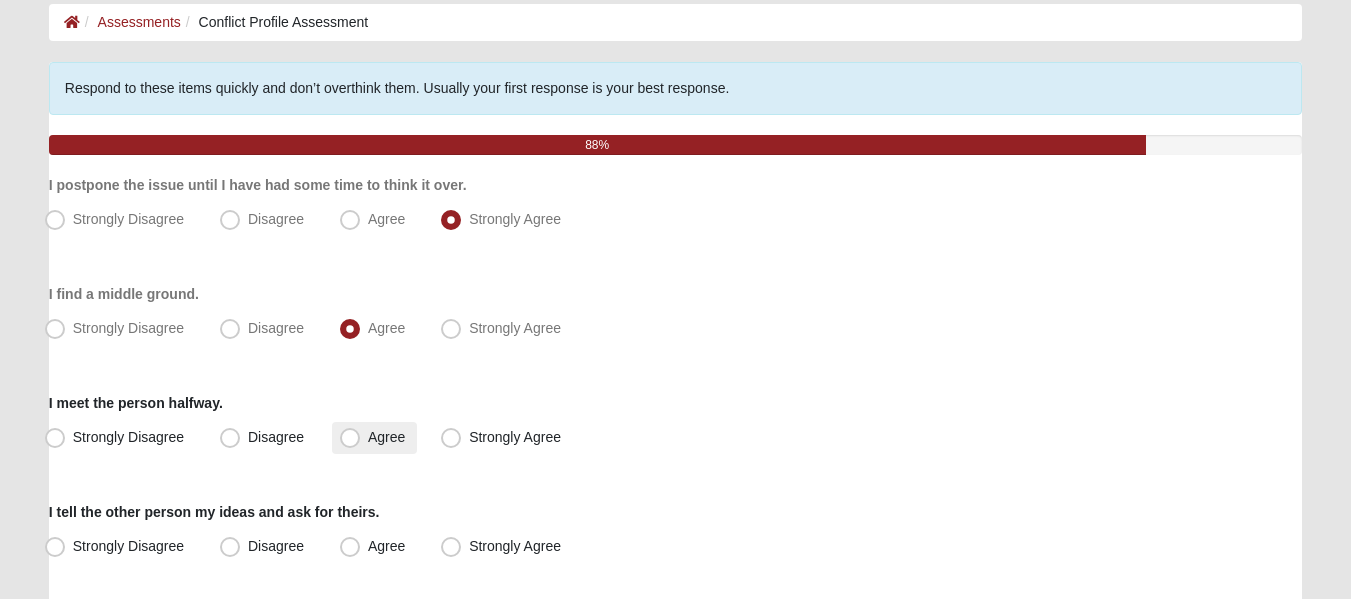 click on "Agree" at bounding box center (386, 437) 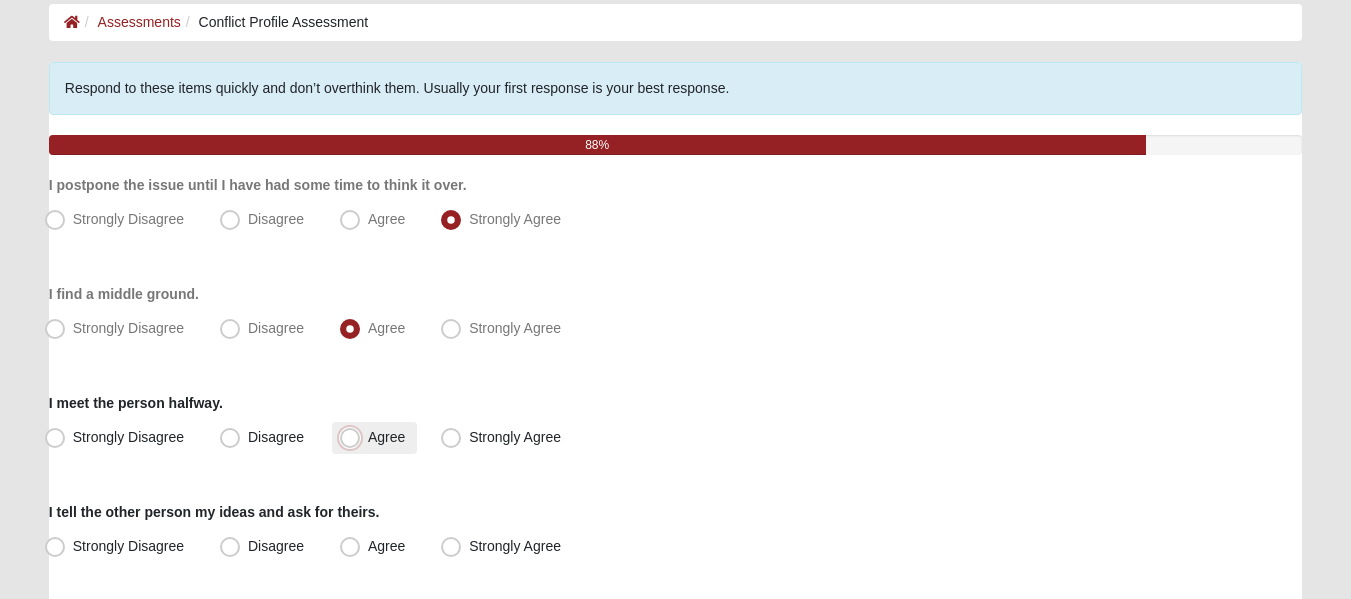click on "Agree" at bounding box center (354, 437) 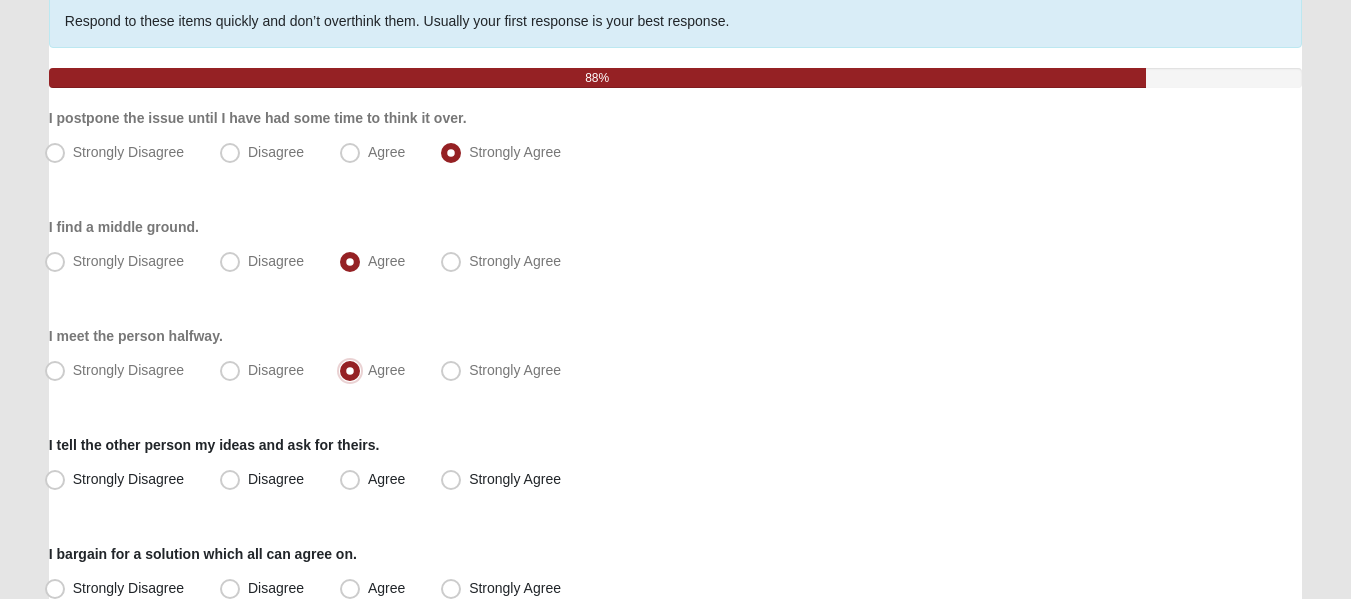 scroll, scrollTop: 300, scrollLeft: 0, axis: vertical 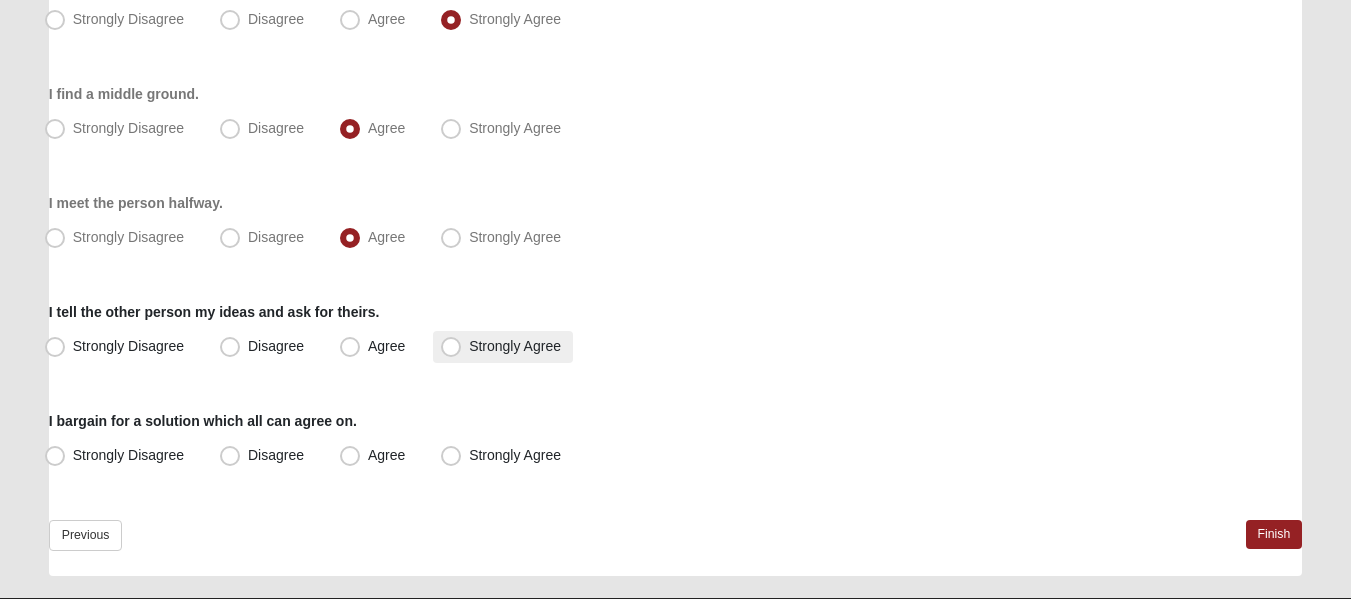 click on "Strongly Agree" at bounding box center (515, 346) 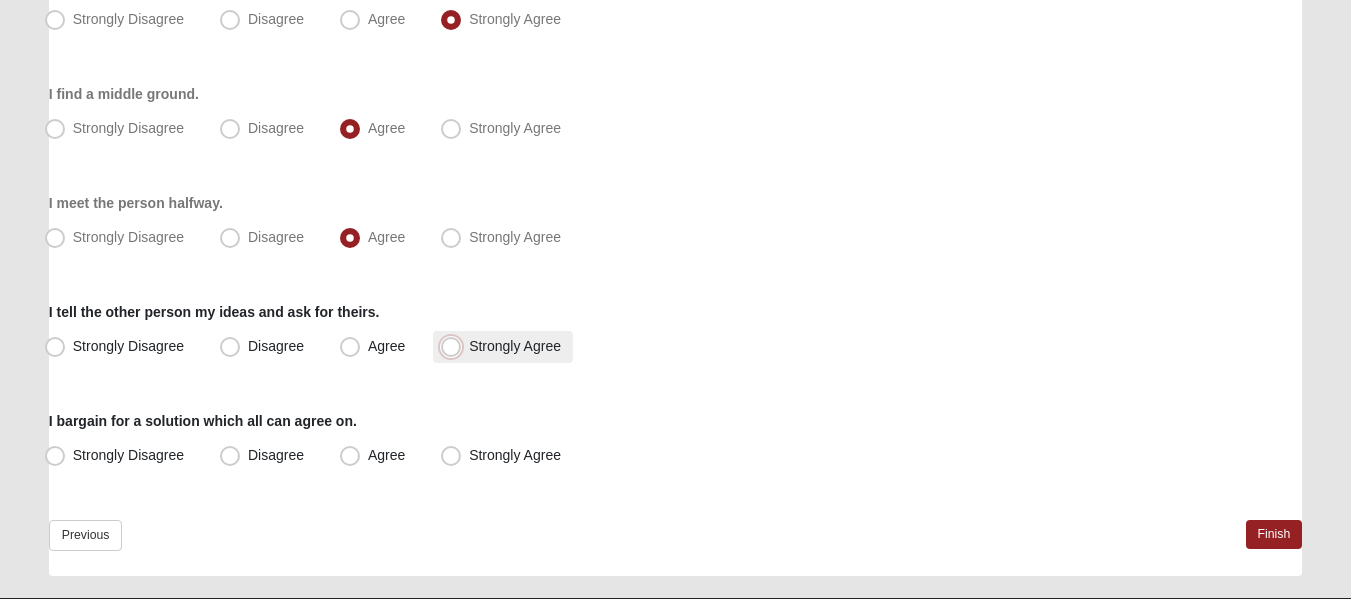 click on "Strongly Agree" at bounding box center [455, 346] 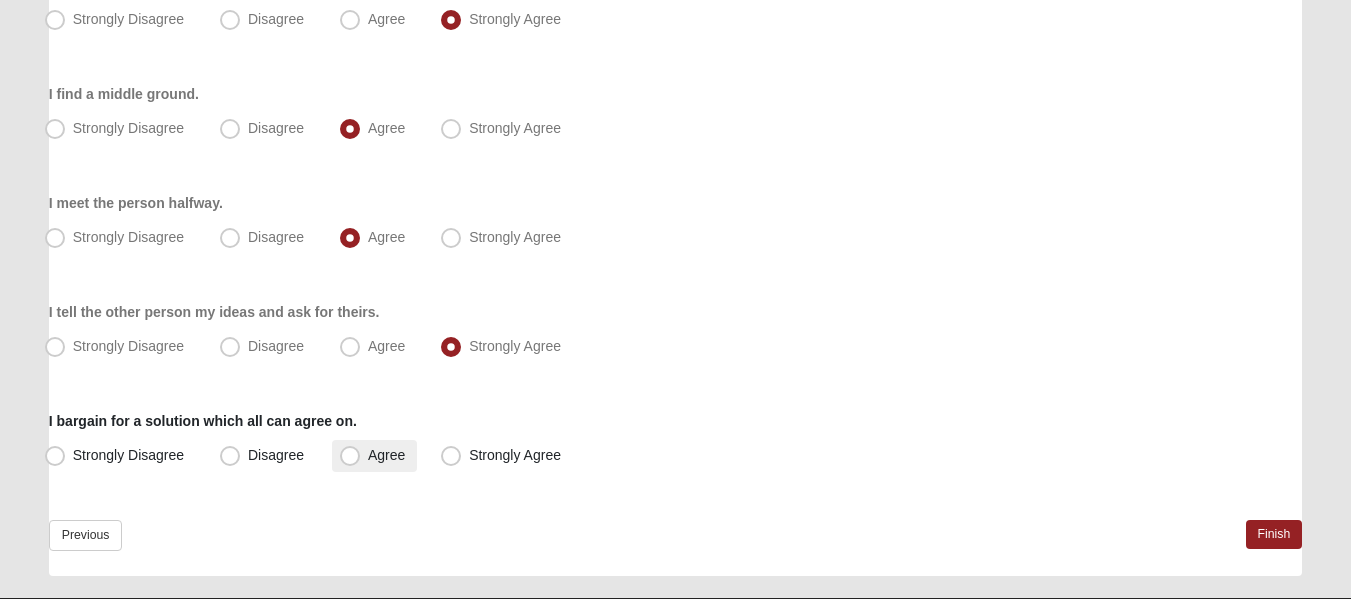 click on "Agree" at bounding box center (386, 455) 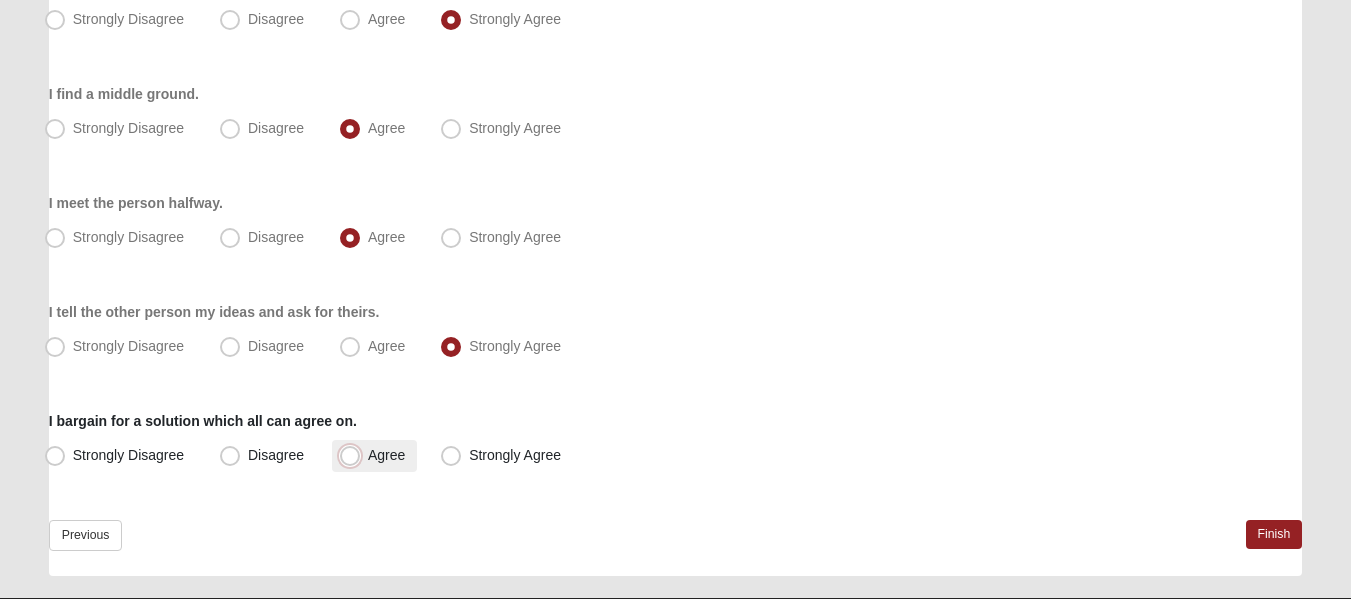 click on "Agree" at bounding box center (354, 455) 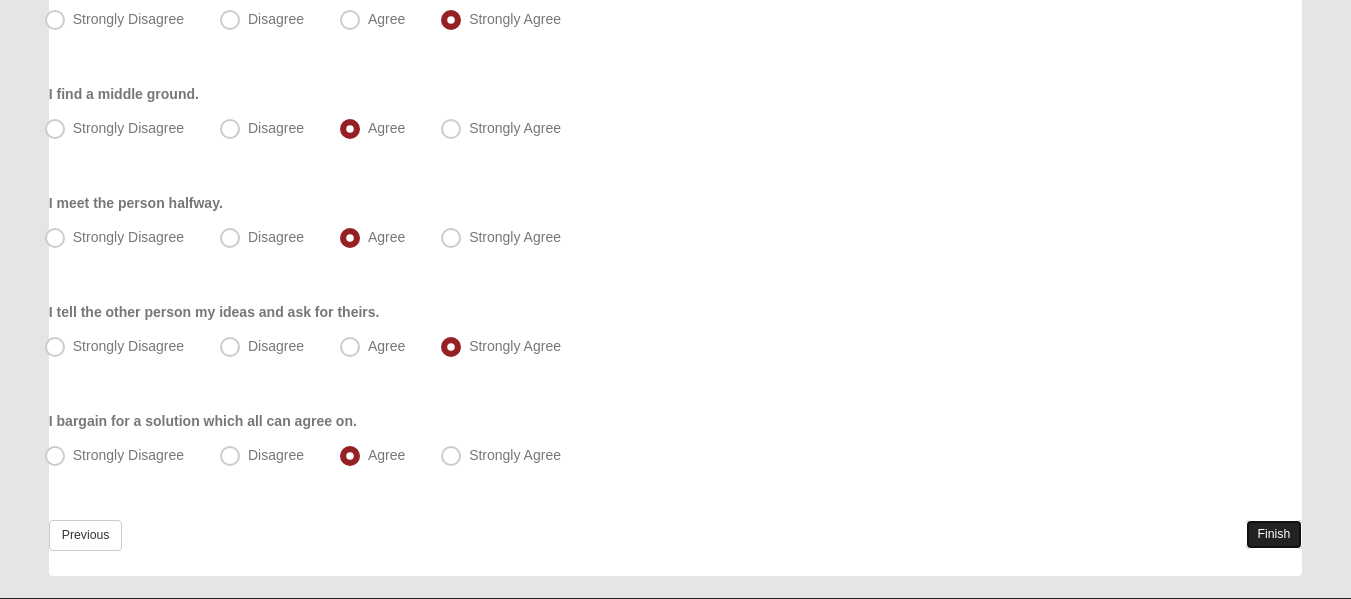 click on "Finish" at bounding box center (1274, 534) 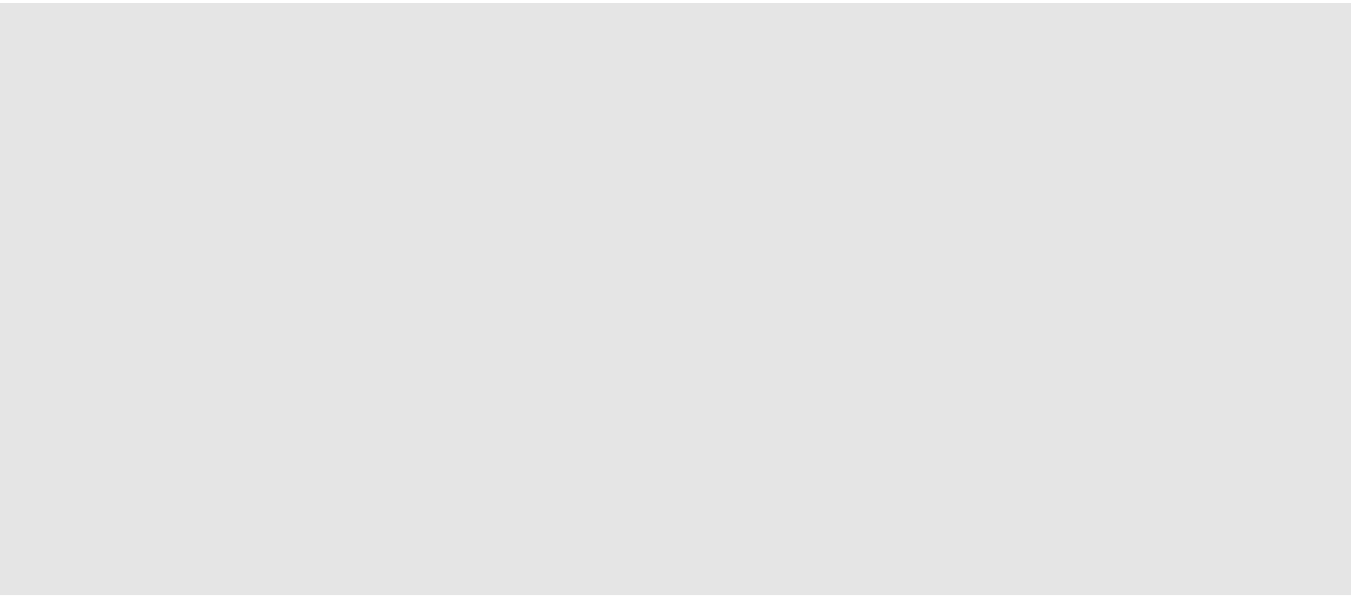 scroll, scrollTop: 0, scrollLeft: 0, axis: both 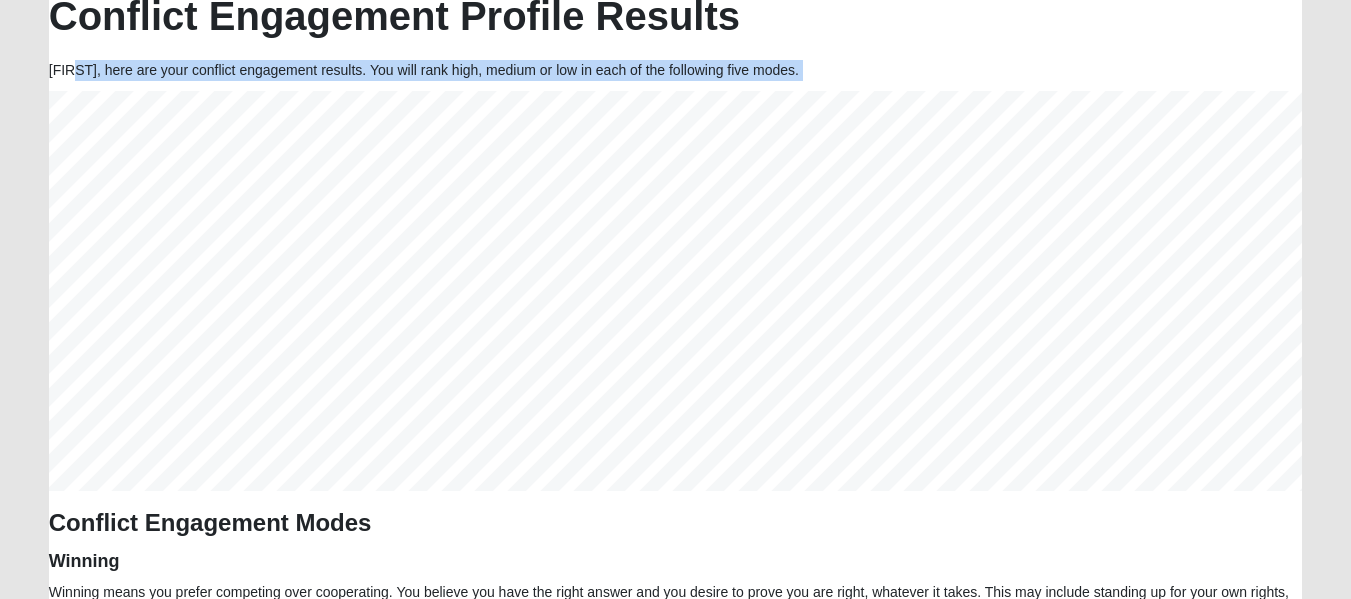 click on "Conflict Profile
Conflict Engagement Profile Results
[FIRST], here are your conflict engagement results.
You will rank high, medium or low in each of the following five modes.
Conflict Engagement Modes
Winning
Winning means you prefer competing over cooperating. You believe you have the right answer and you desire to
prove you are right, whatever it takes. This may include standing up for your own rights, beliefs or position.
Resolving
Compromising
Compromising means you find a middle ground in the conflict. This often involves meeting in the middle or finding
some mutually agreeable point between both positions. This is useful for quick solutions.
Avoiding
Yielding" at bounding box center [675, 835] 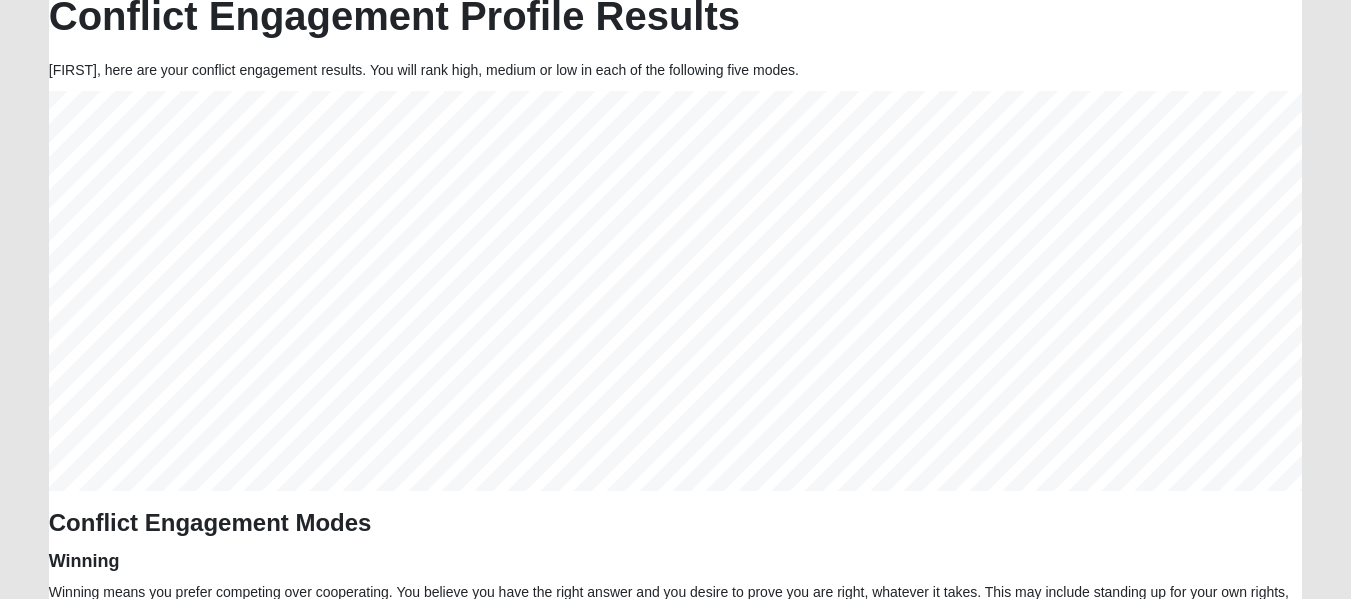 click on "Conflict Engagement Profile Results
[FIRST], here are your conflict engagement results.
You will rank high, medium or low in each of the following five modes.
Conflict Engagement Modes
Winning
Winning means you prefer competing over cooperating. You believe you have the right answer and you desire to
prove you are right, whatever it takes. This may include standing up for your own rights, beliefs or position.
Resolving
Resolving means you attempt to work with the other person in depth to find the best solution, regardless of
who appears to get the most immediate benefit. This involves digging beneath the presenting issue to find a
solution that offers benefit to both parties and can take more time than other approaches.
Compromising
Avoiding
Yielding
Conflict Engagement Themes
Often people find that they have a combined approach and gravitate toward one of the following themes.
Solving" at bounding box center [675, 833] 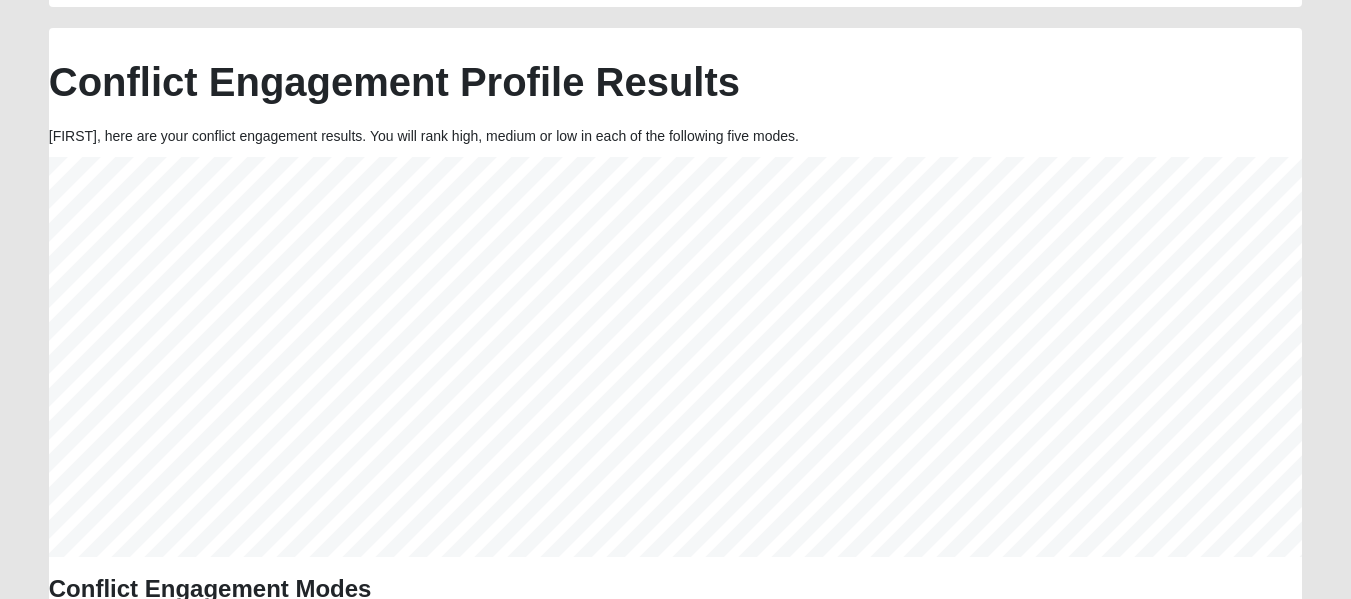 scroll, scrollTop: 100, scrollLeft: 0, axis: vertical 